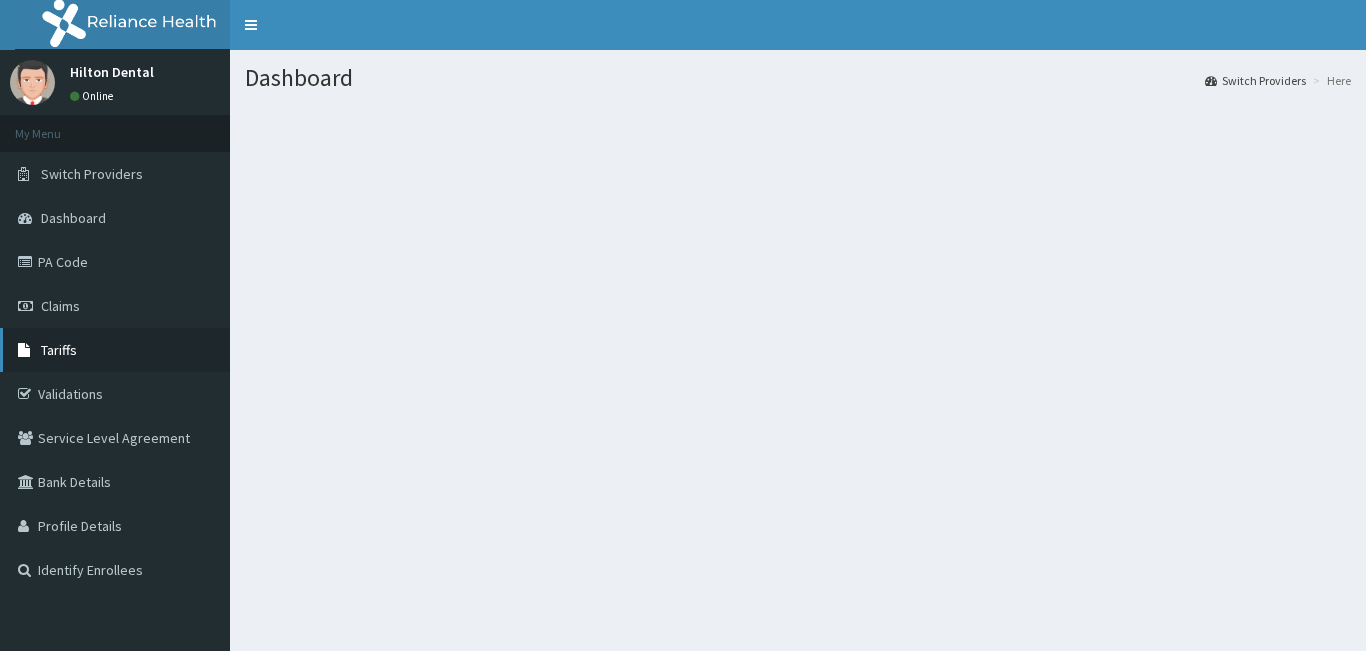 scroll, scrollTop: 0, scrollLeft: 0, axis: both 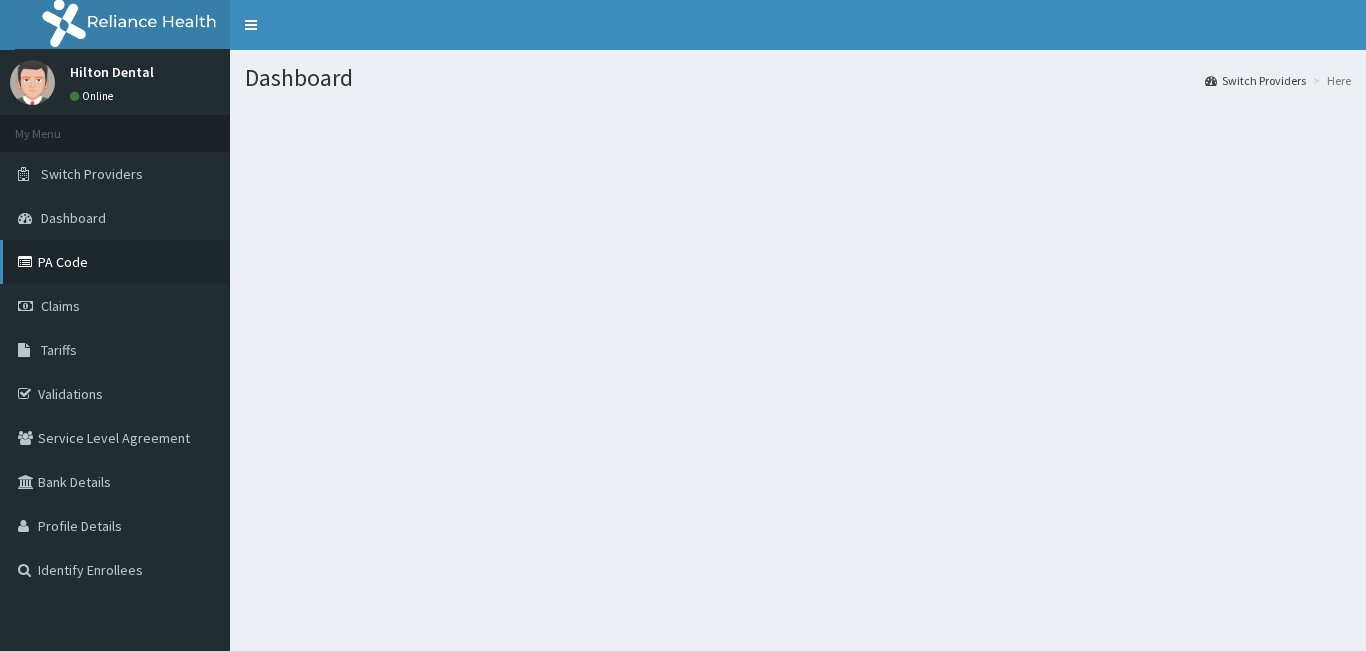 click on "PA Code" at bounding box center (115, 262) 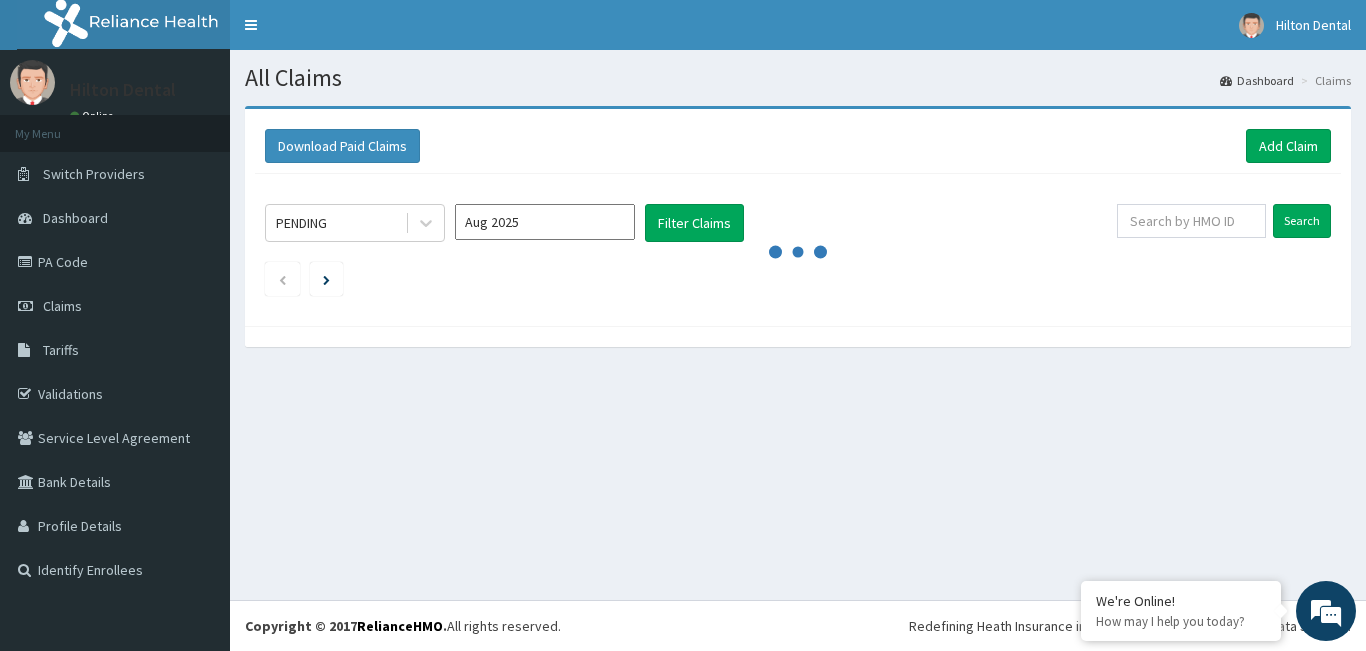 scroll, scrollTop: 0, scrollLeft: 0, axis: both 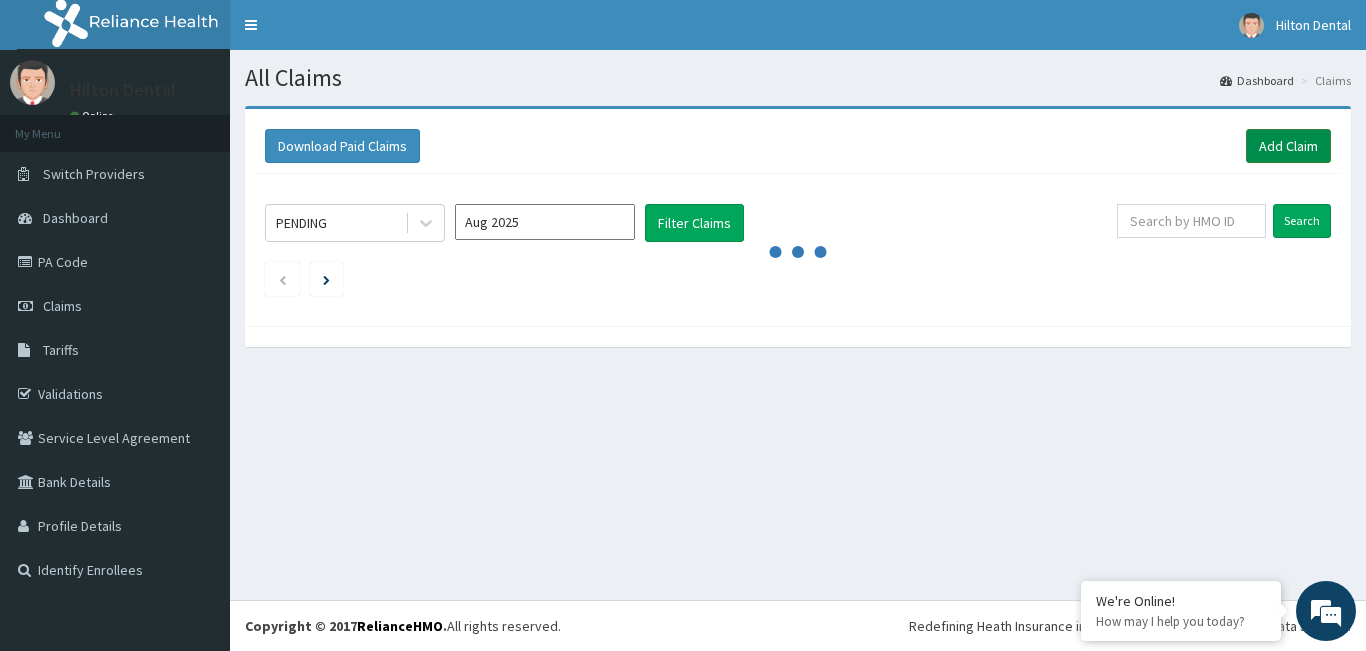 click on "Add Claim" at bounding box center [1288, 146] 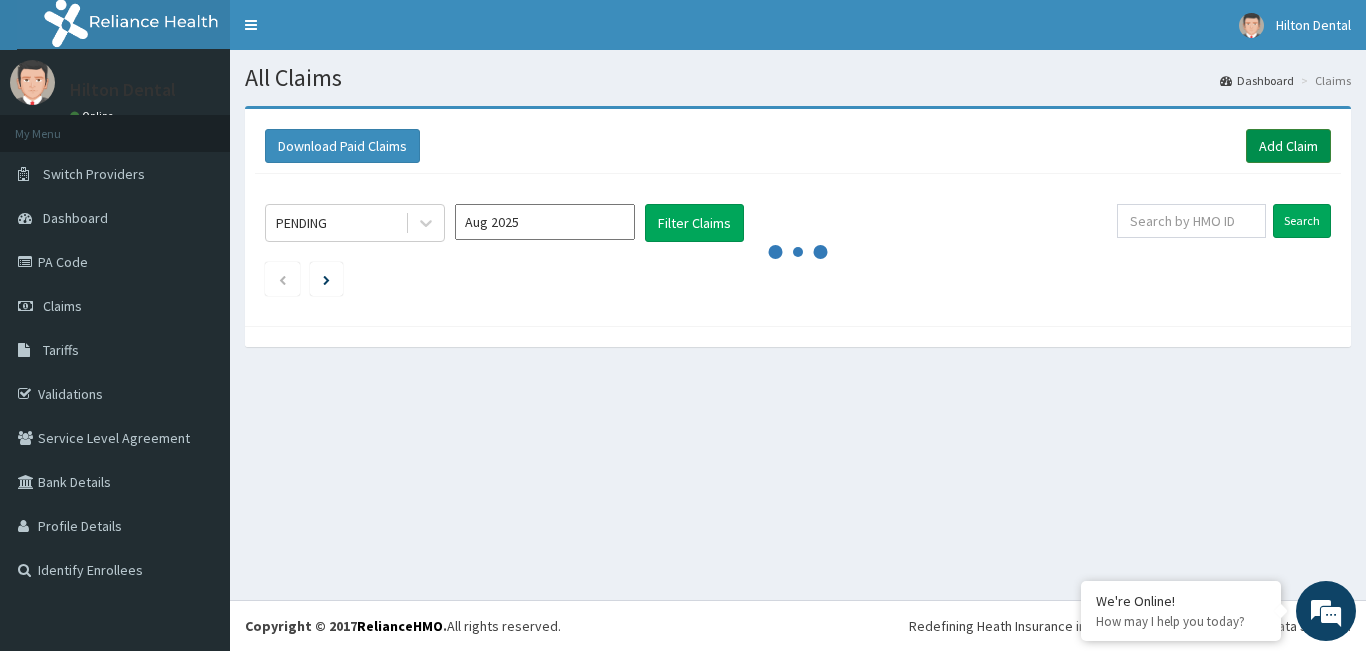 click on "Add Claim" at bounding box center [1288, 146] 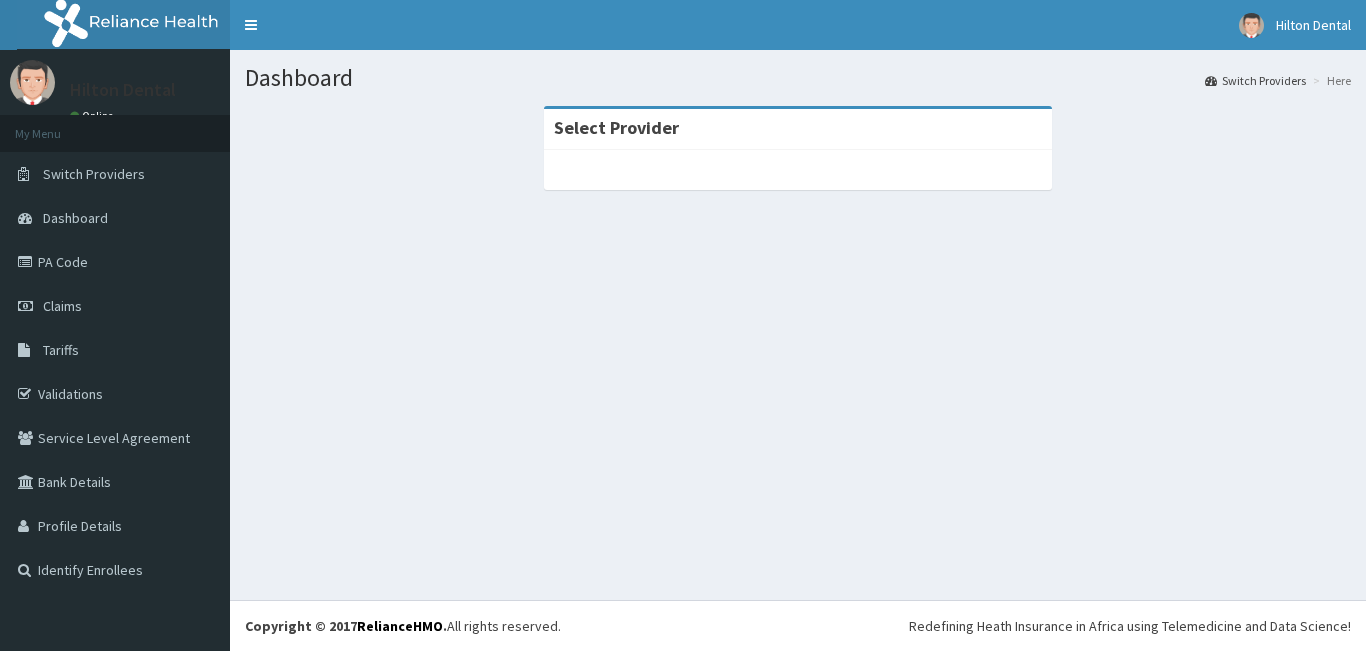 scroll, scrollTop: 0, scrollLeft: 0, axis: both 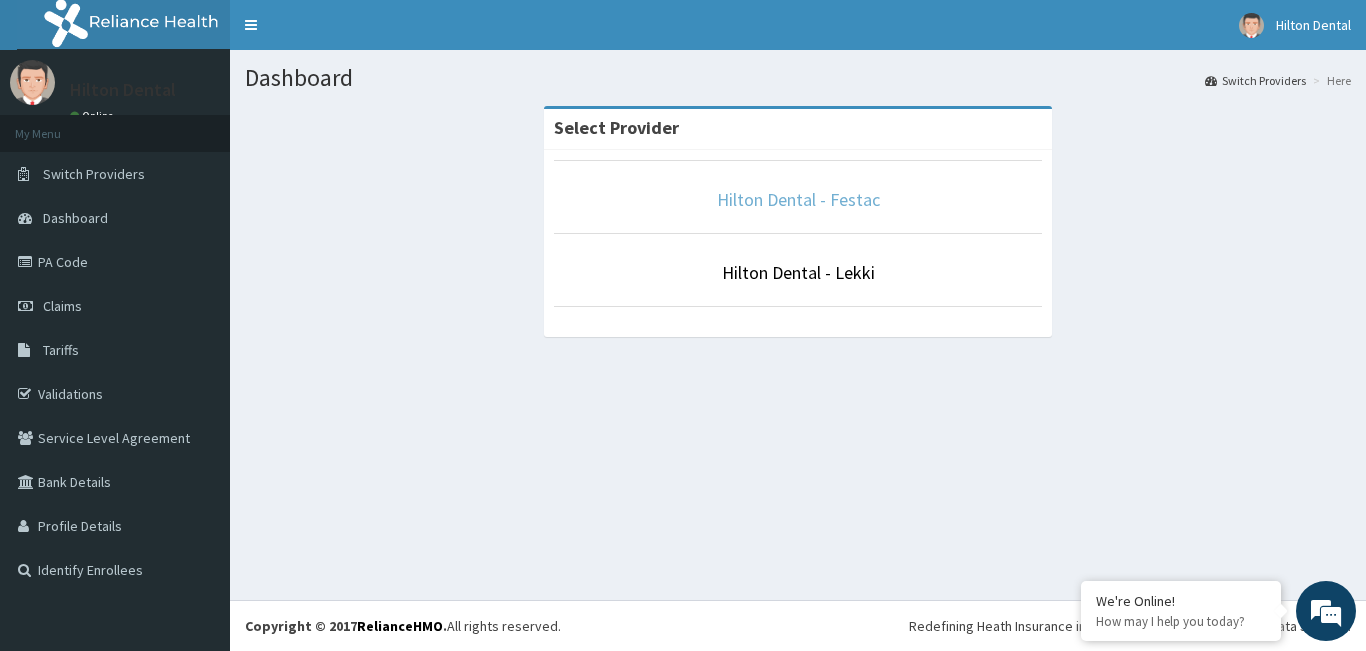 click on "Hilton Dental - Festac" at bounding box center [798, 199] 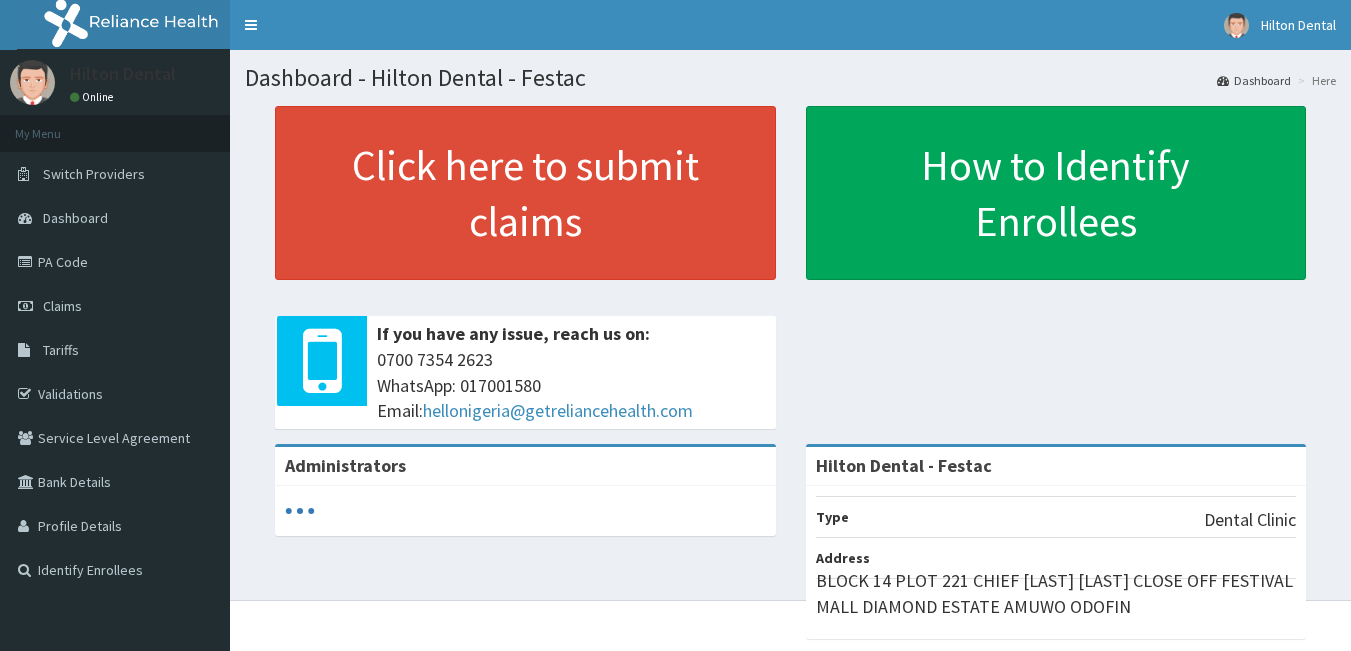 scroll, scrollTop: 0, scrollLeft: 0, axis: both 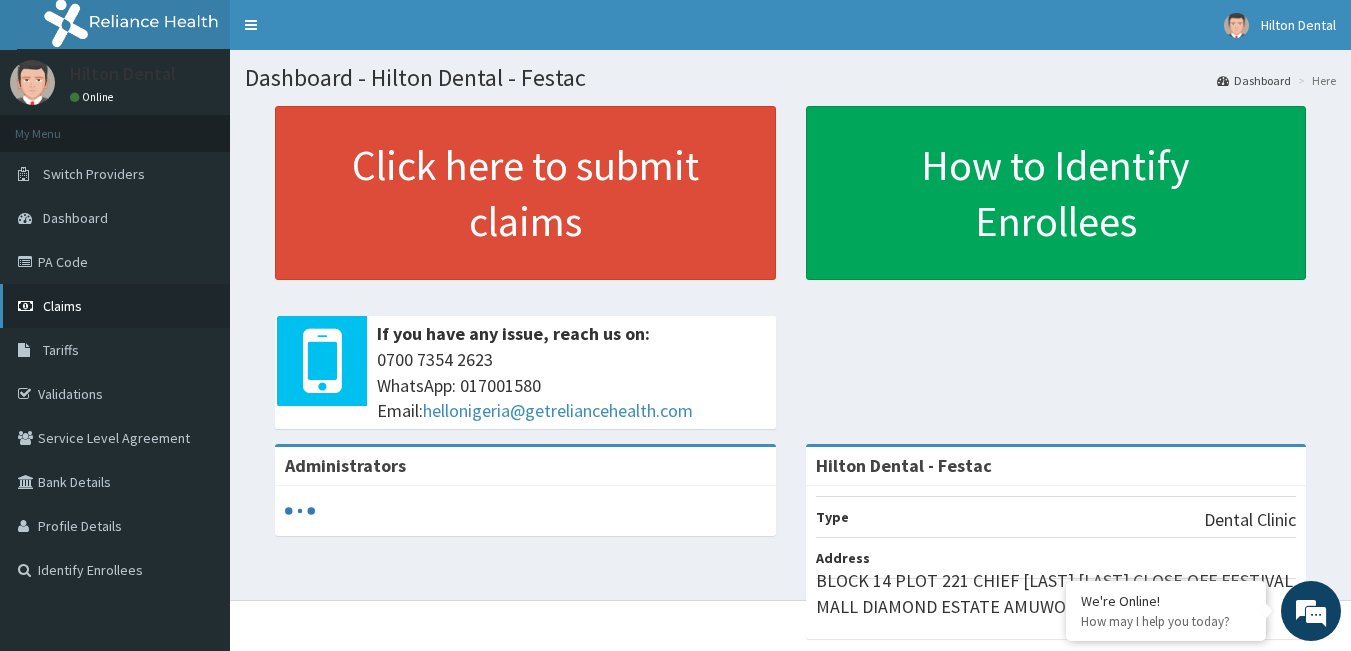 click on "Claims" at bounding box center [115, 306] 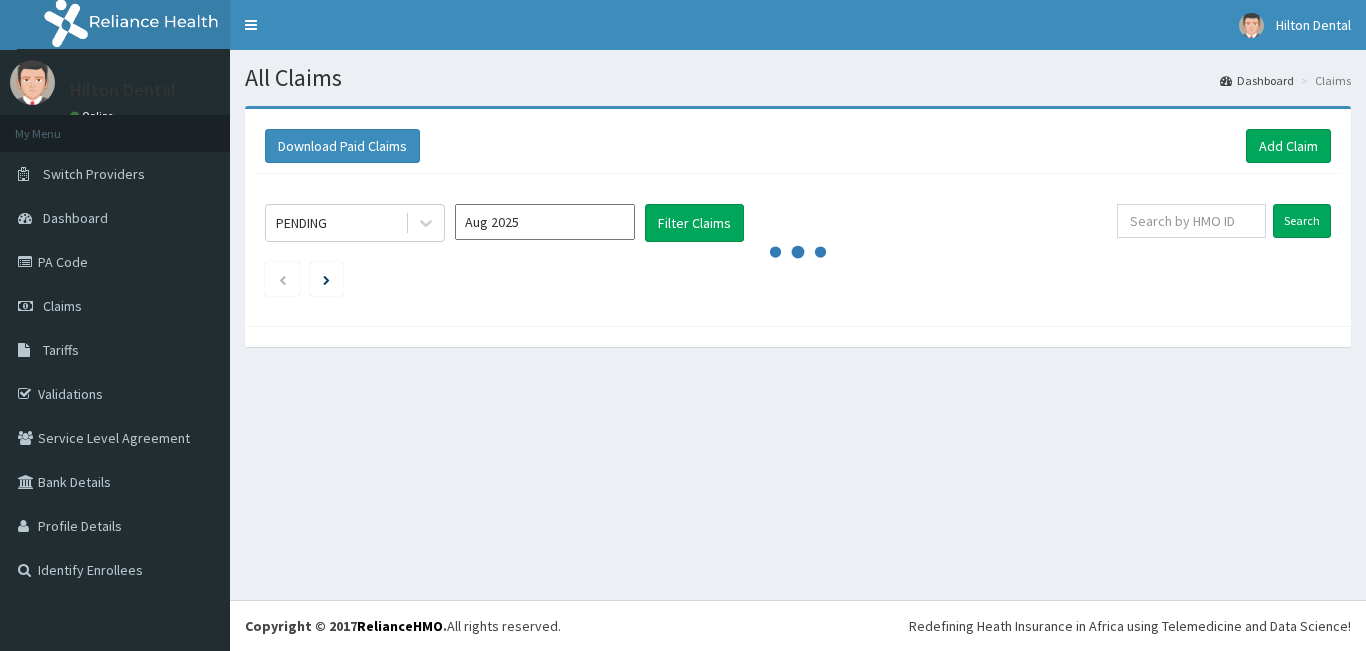 scroll, scrollTop: 0, scrollLeft: 0, axis: both 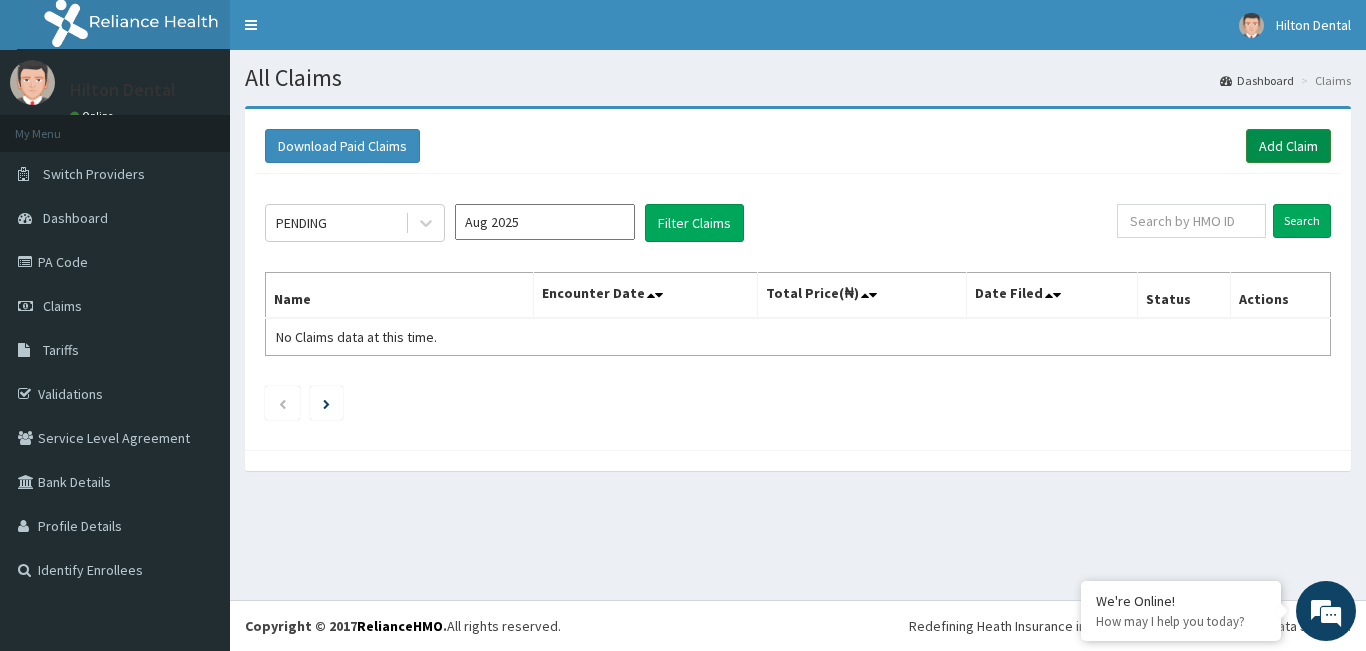 click on "Add Claim" at bounding box center [1288, 146] 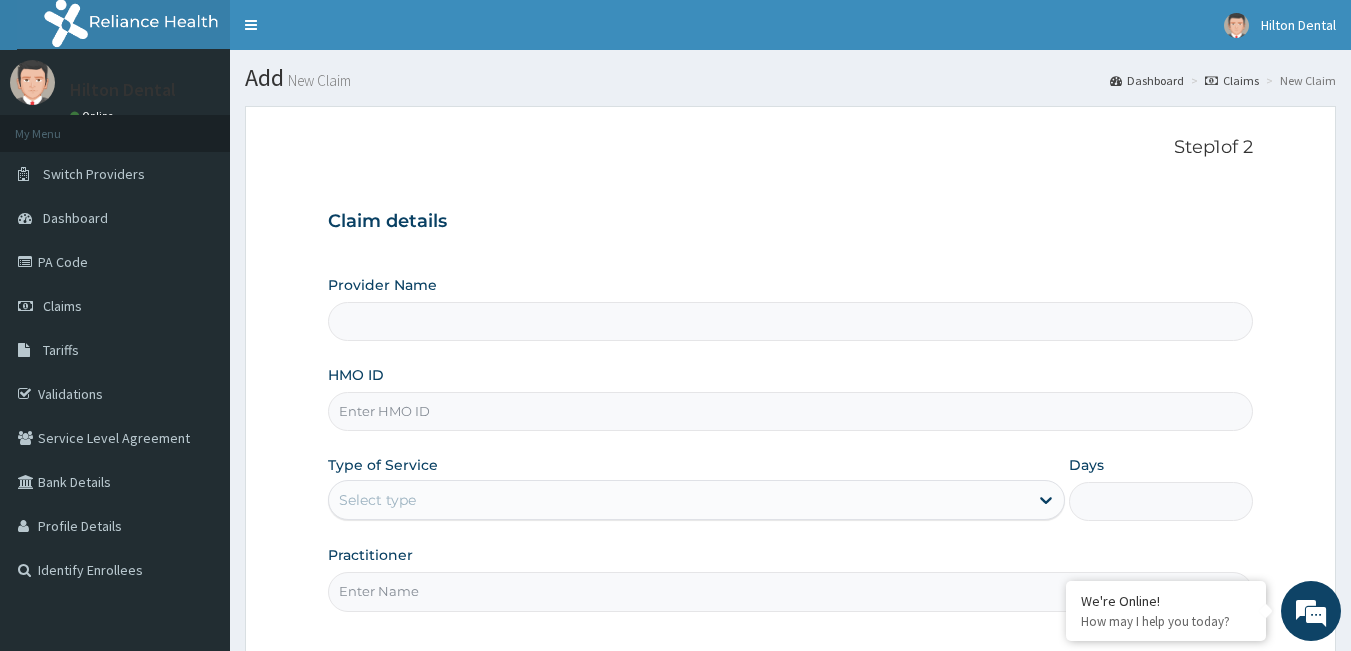 scroll, scrollTop: 0, scrollLeft: 0, axis: both 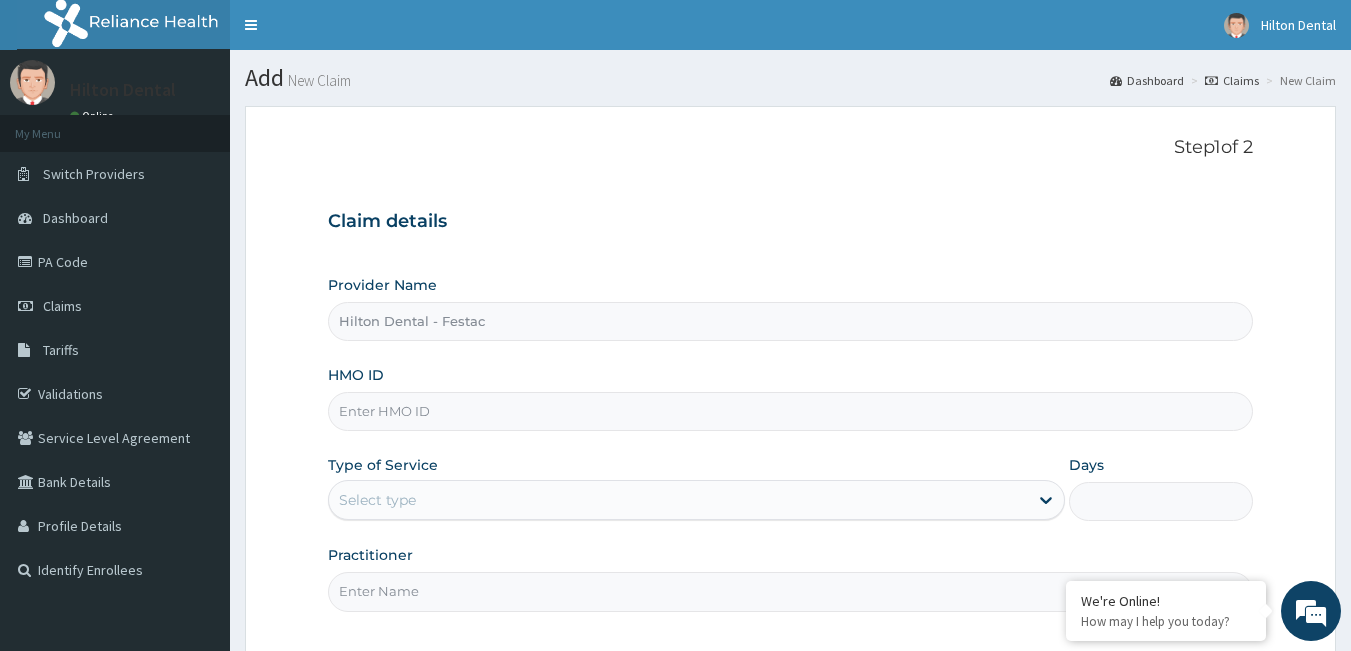 click on "Hilton Dental - Festac" at bounding box center [791, 321] 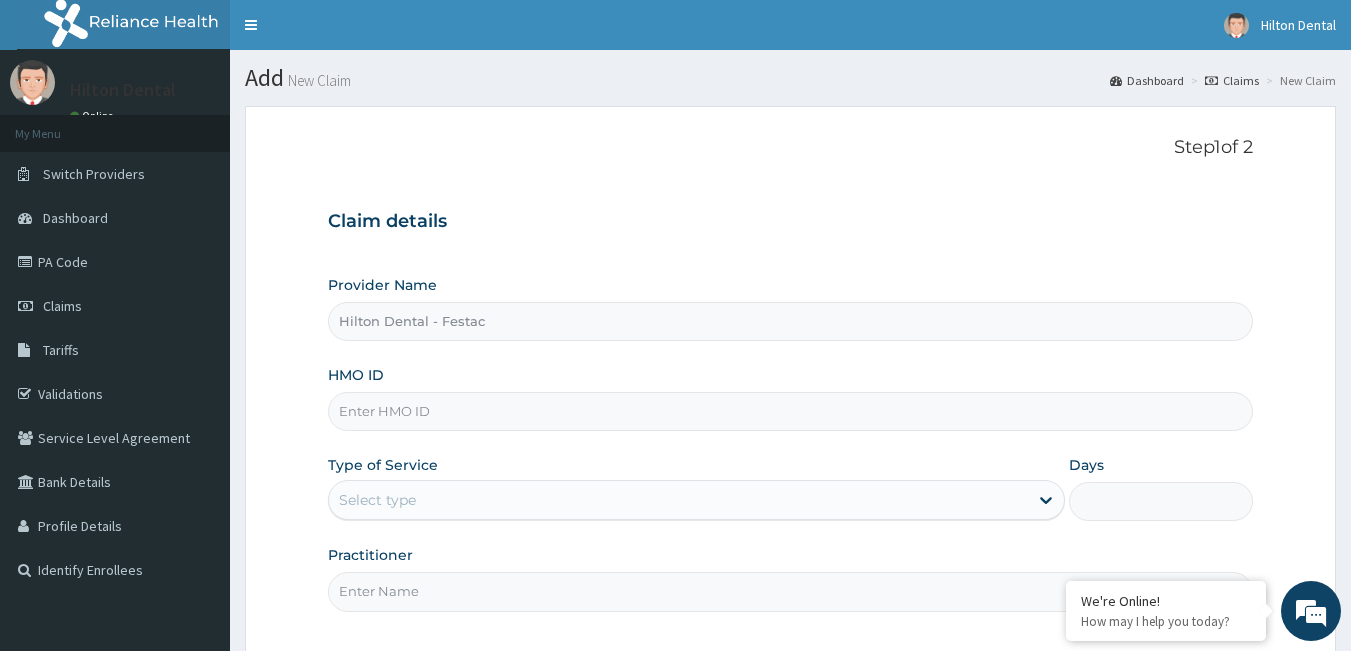 type on "a" 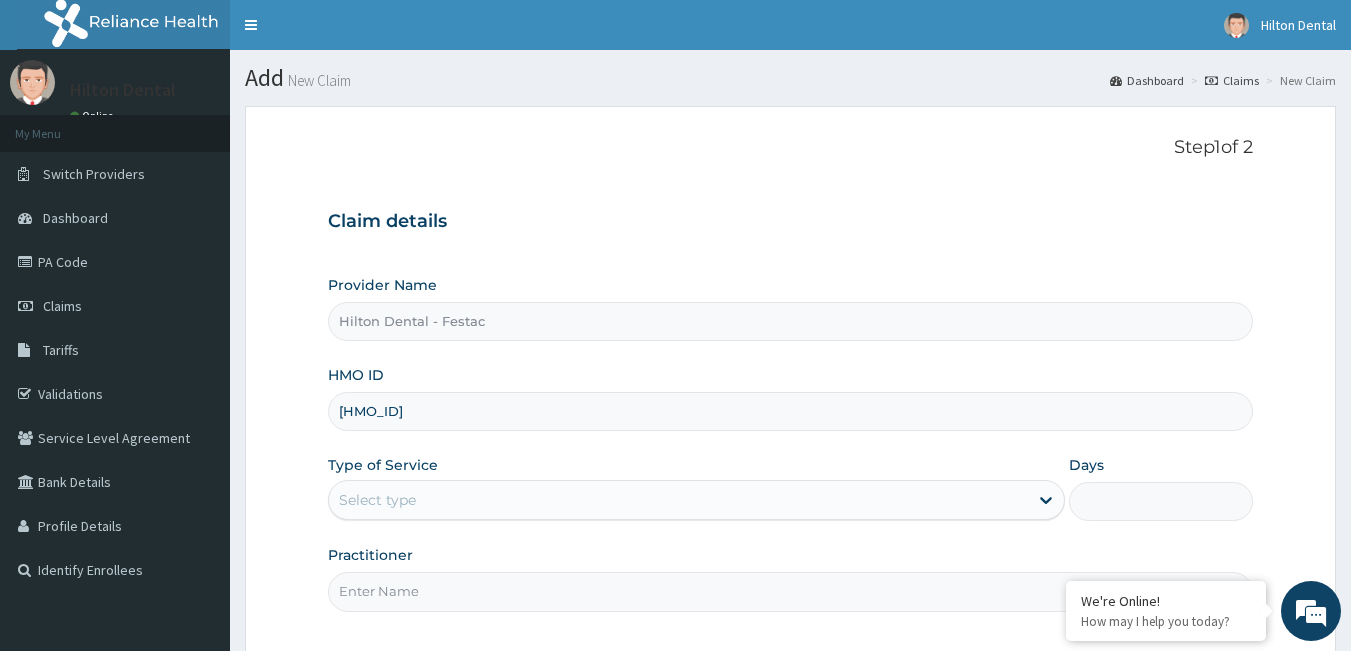 type on "AGO/10042/A" 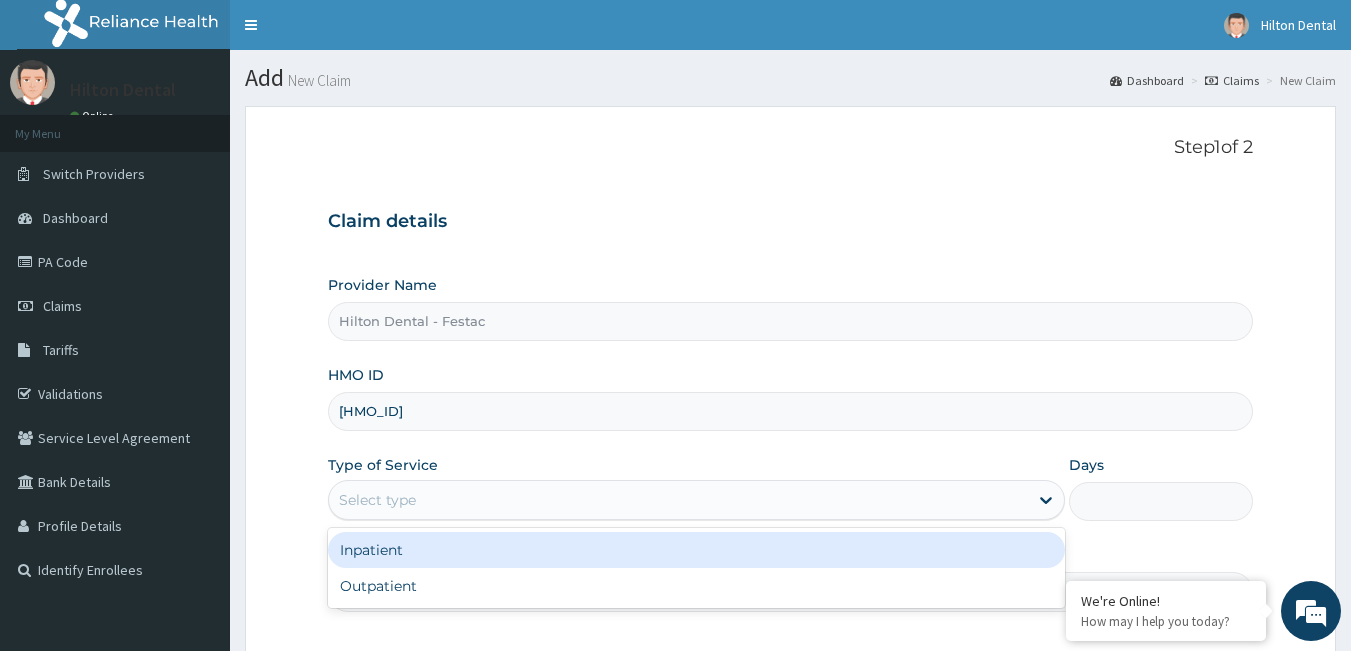 click on "Select type" at bounding box center (678, 500) 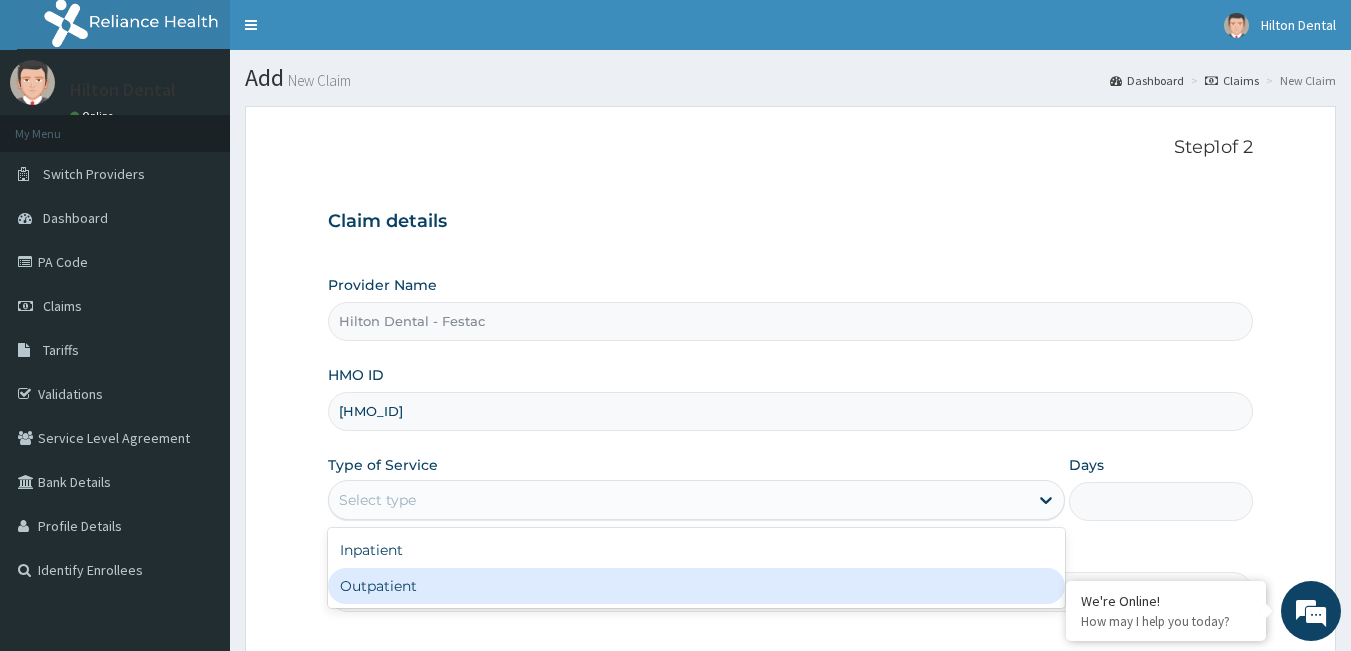 click on "Outpatient" at bounding box center (696, 586) 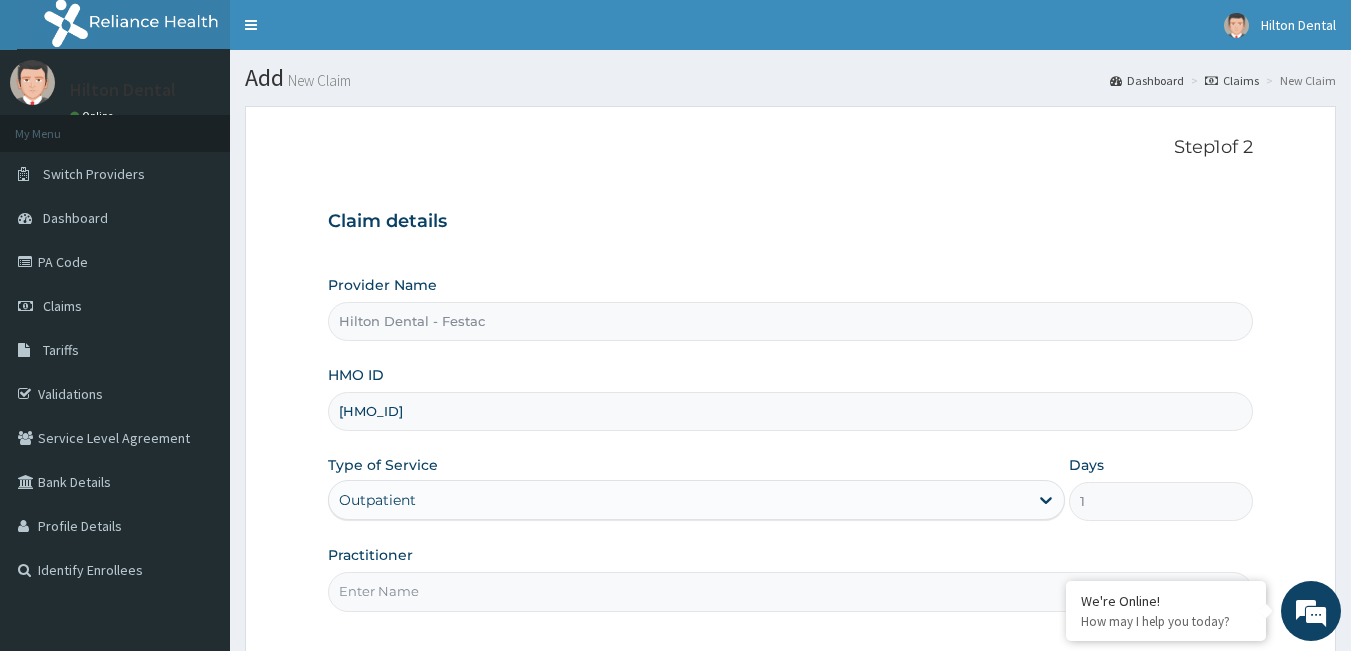 scroll, scrollTop: 100, scrollLeft: 0, axis: vertical 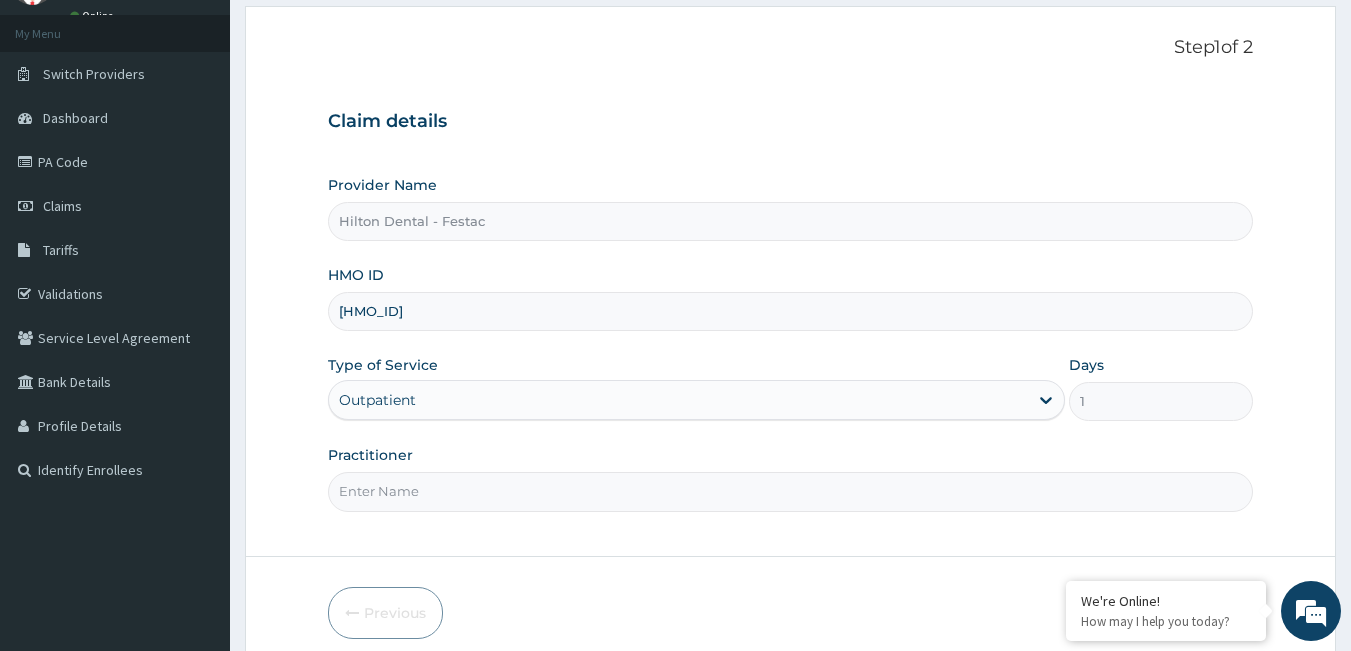 click on "Practitioner" at bounding box center (791, 491) 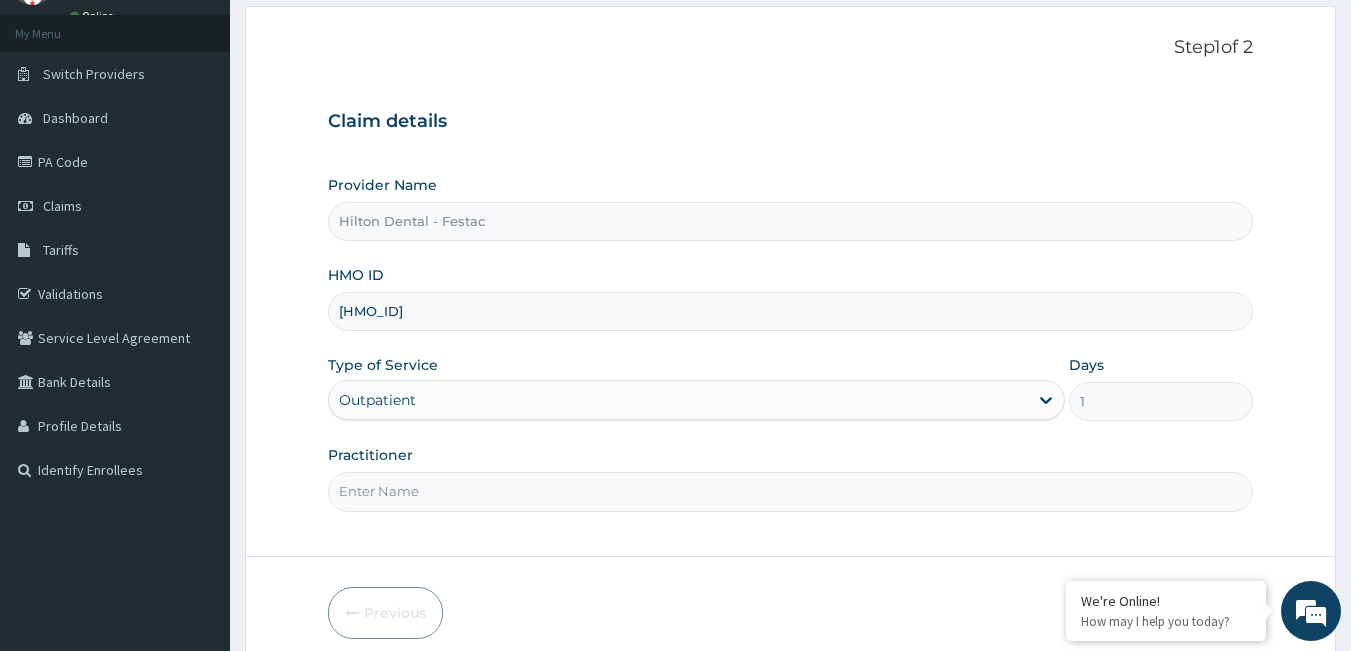 type on "DR BLESSING" 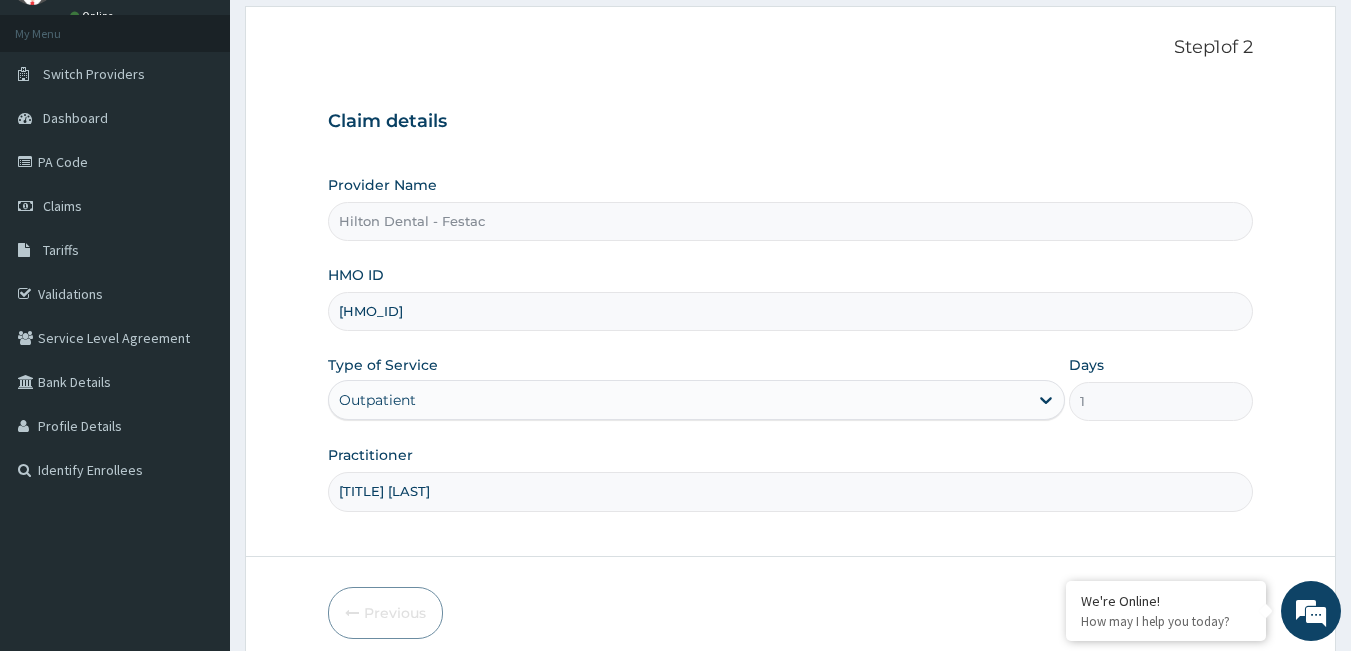 scroll, scrollTop: 185, scrollLeft: 0, axis: vertical 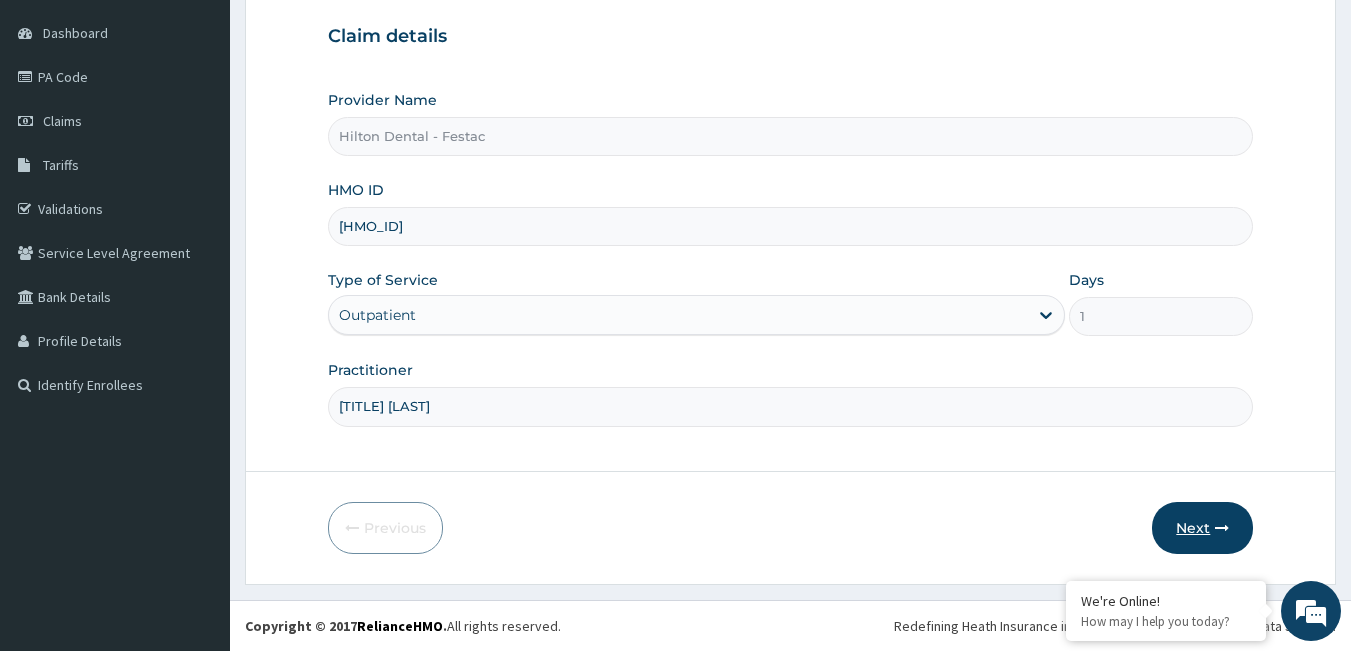 click on "Next" at bounding box center [1202, 528] 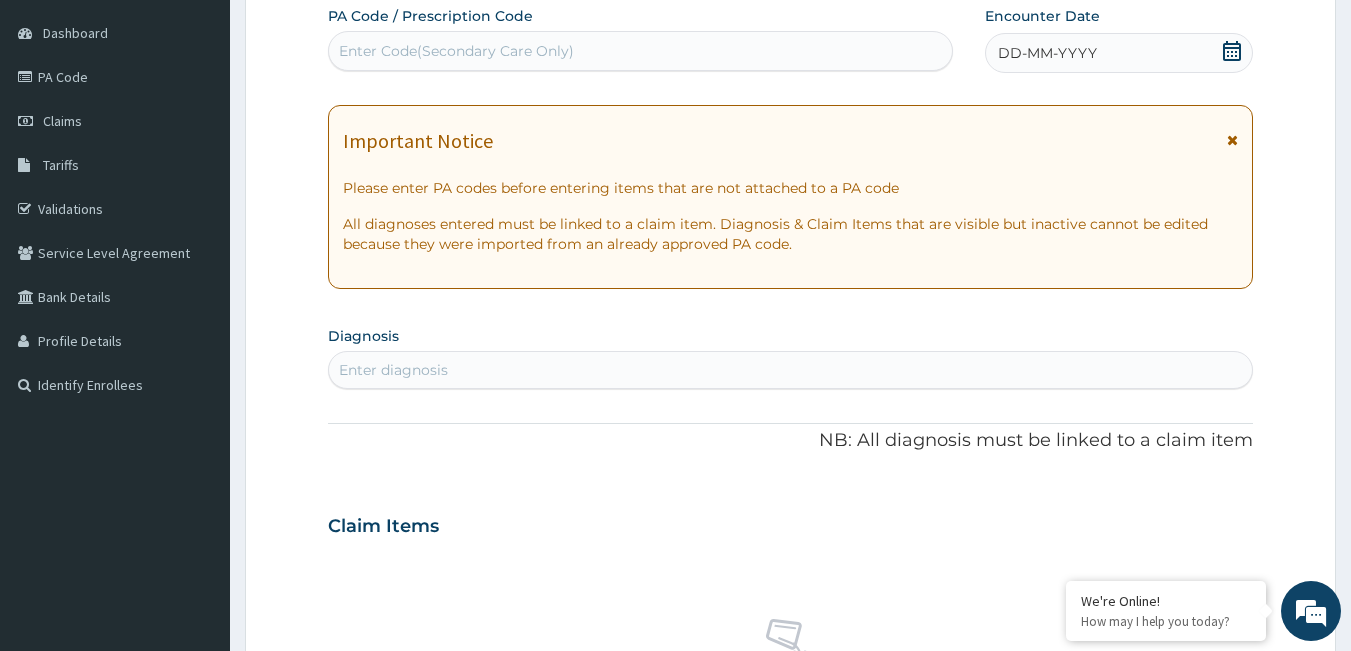 scroll, scrollTop: 0, scrollLeft: 0, axis: both 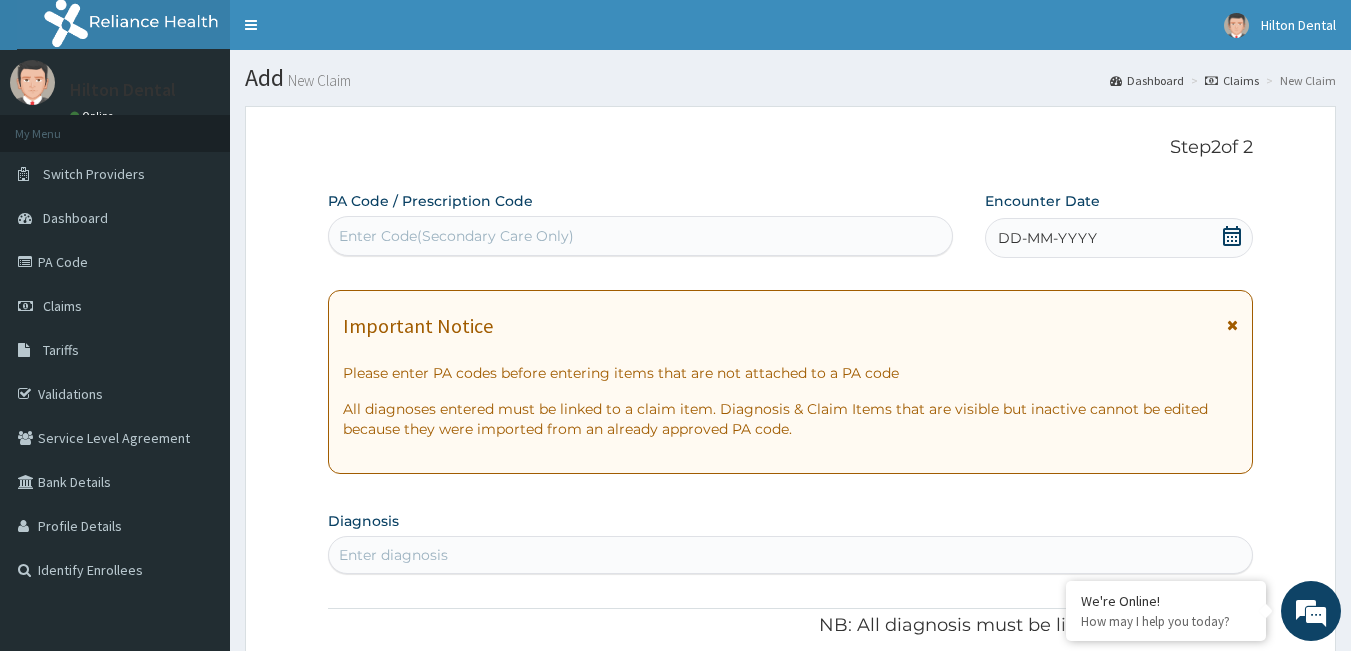 click on "Enter Code(Secondary Care Only)" at bounding box center [456, 236] 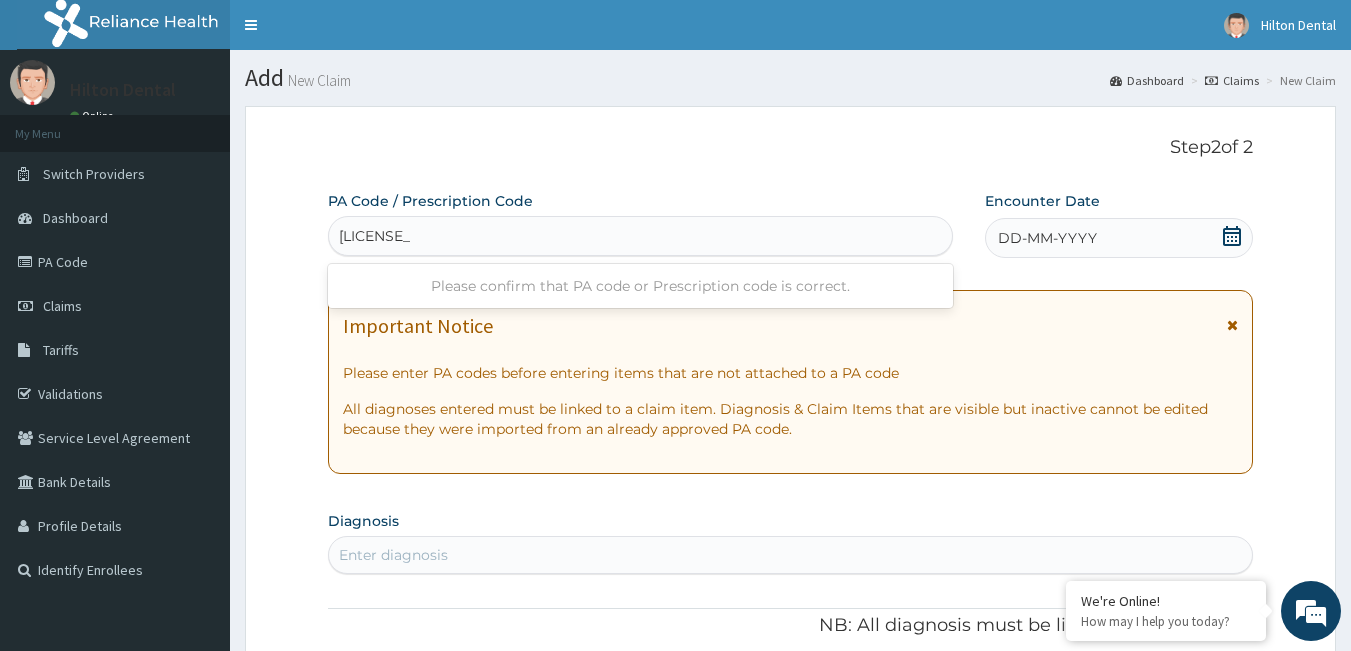 type on "PA/50BC7A" 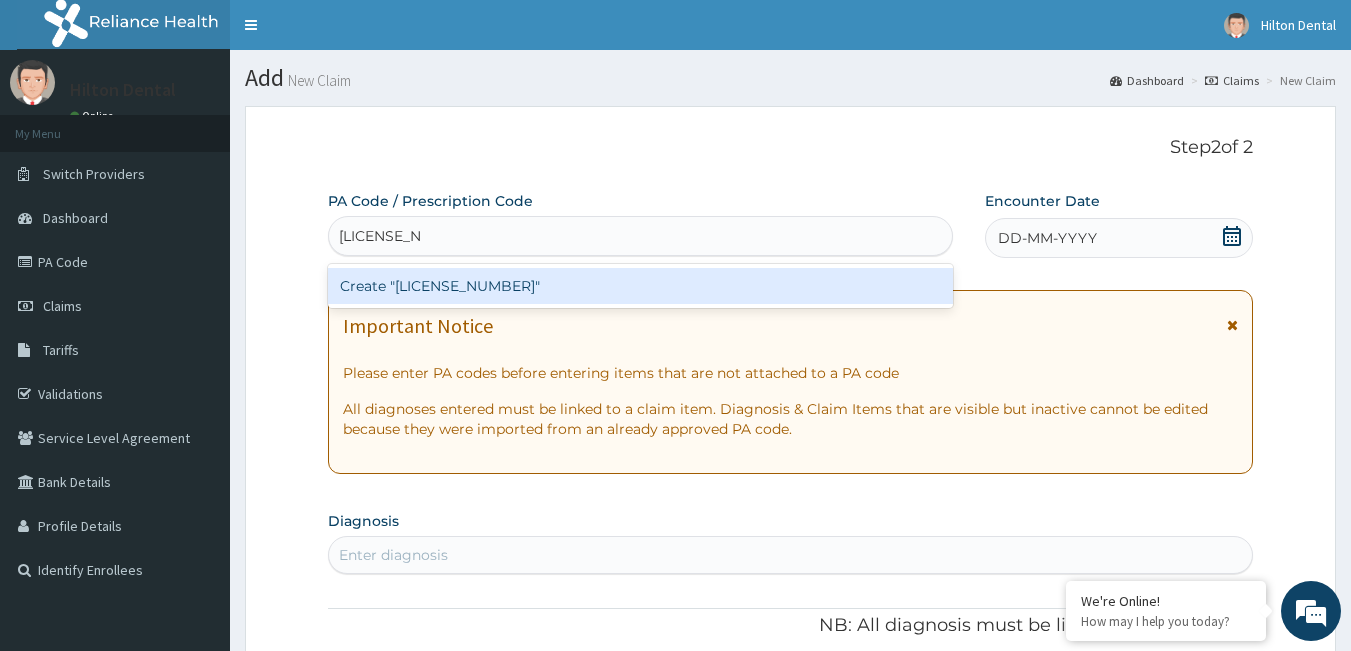 click on "Create "PA/50BC7A"" at bounding box center (641, 286) 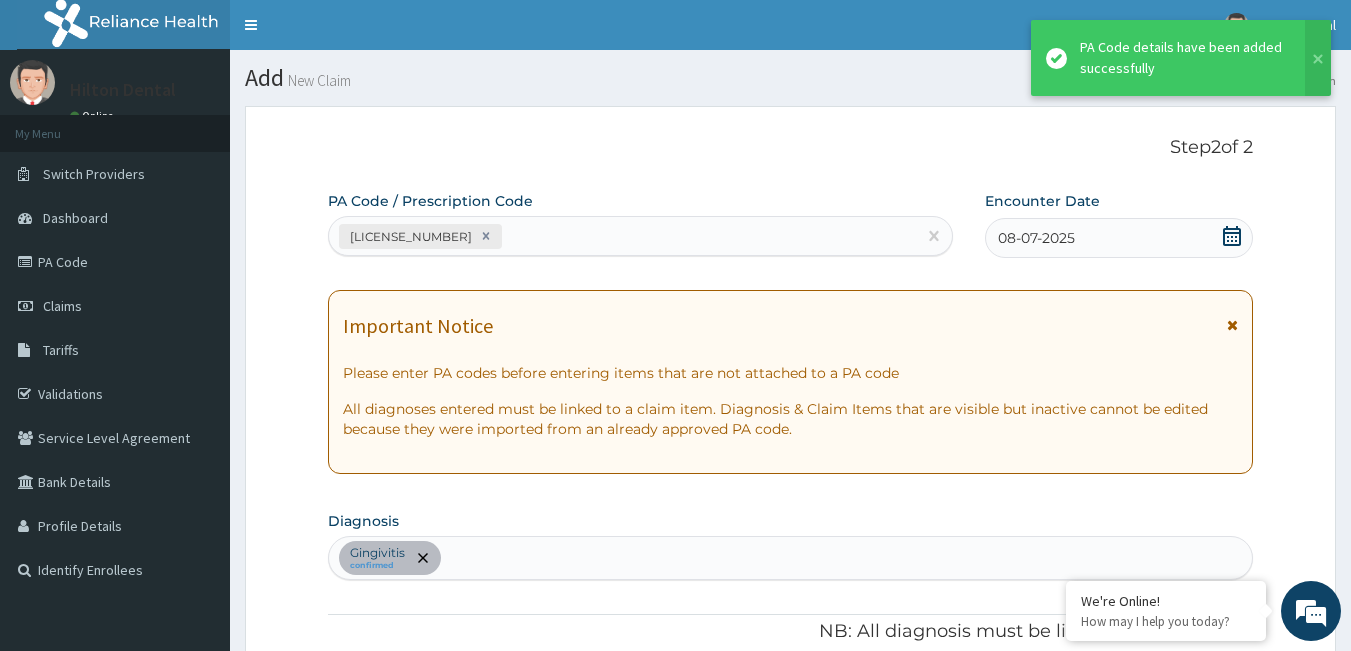scroll, scrollTop: 576, scrollLeft: 0, axis: vertical 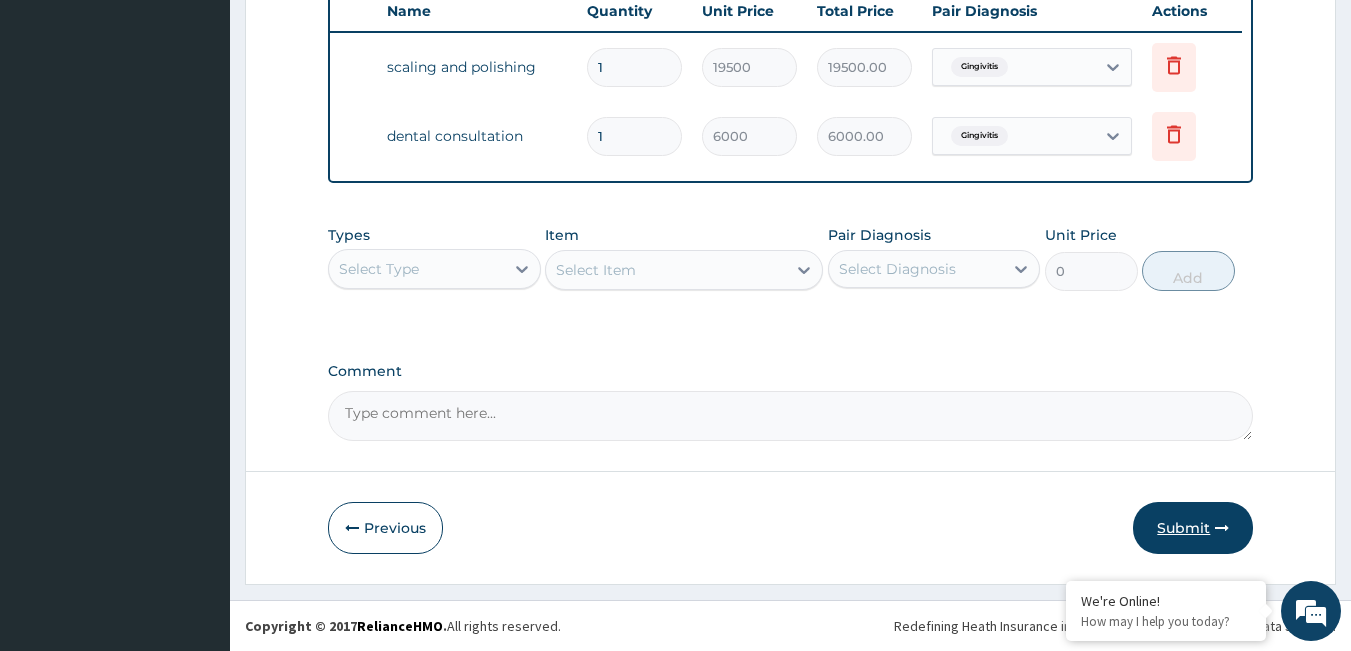 click on "Submit" at bounding box center (1193, 528) 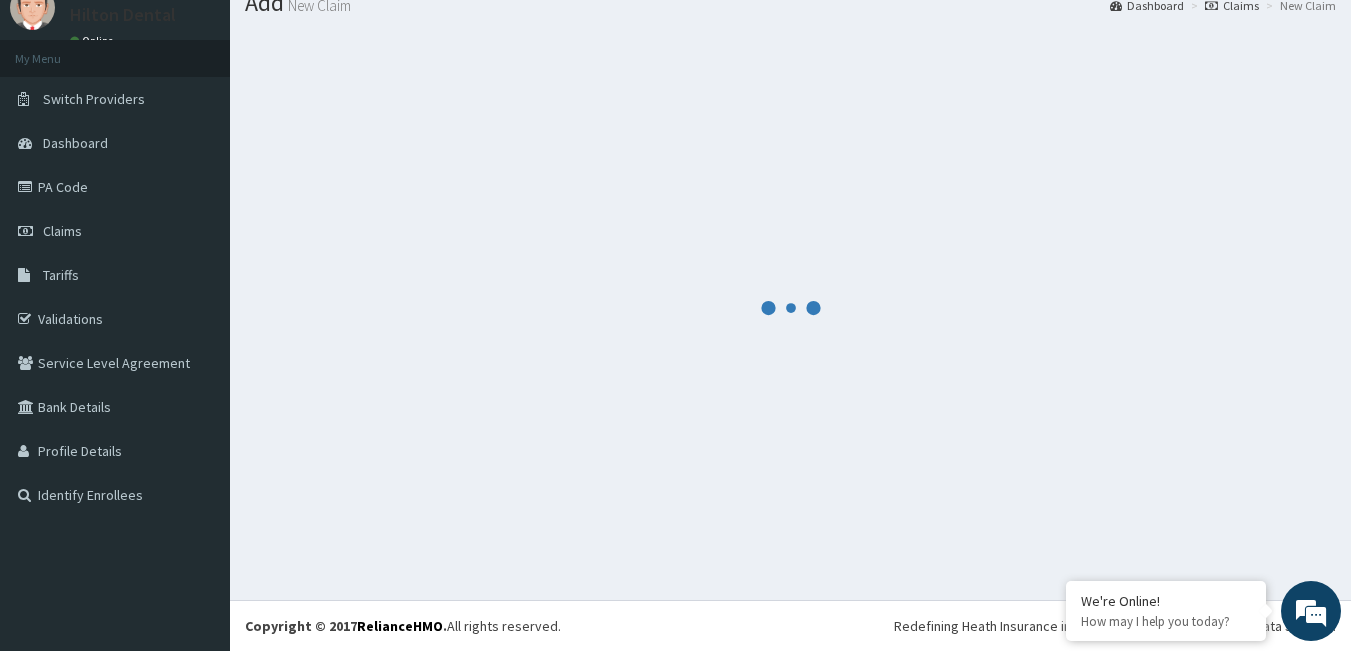 scroll, scrollTop: 780, scrollLeft: 0, axis: vertical 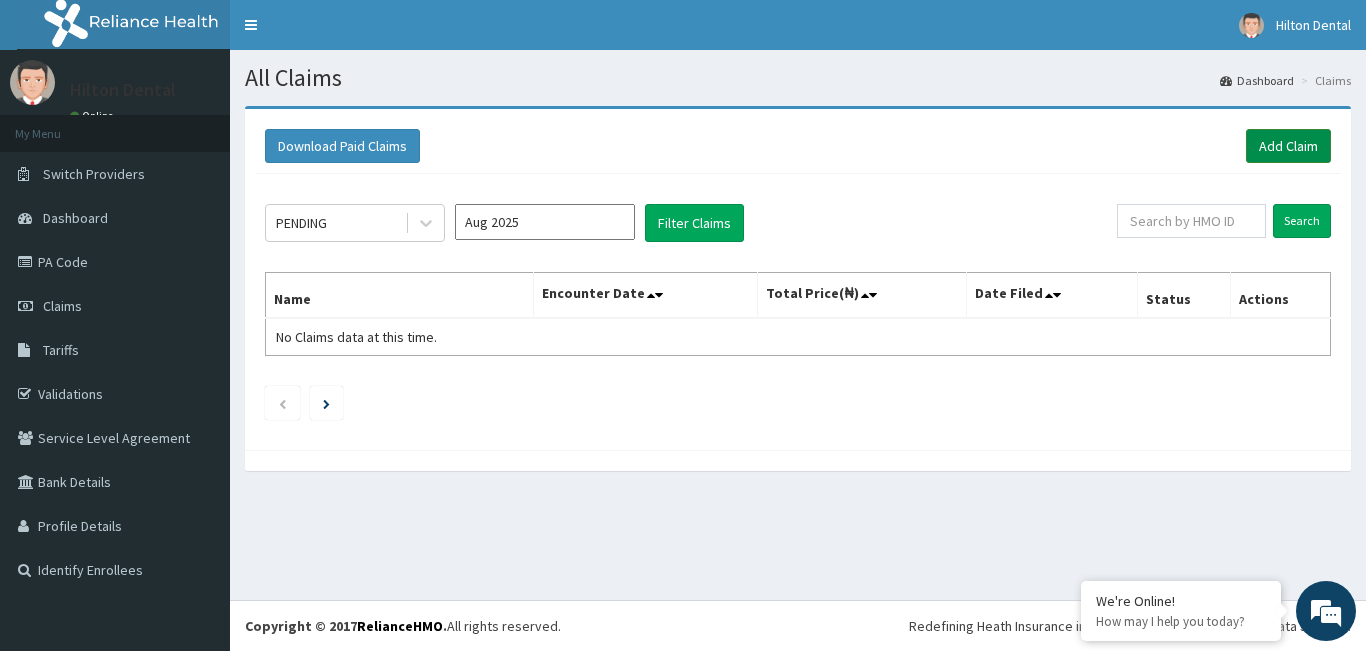 click on "Add Claim" at bounding box center (1288, 146) 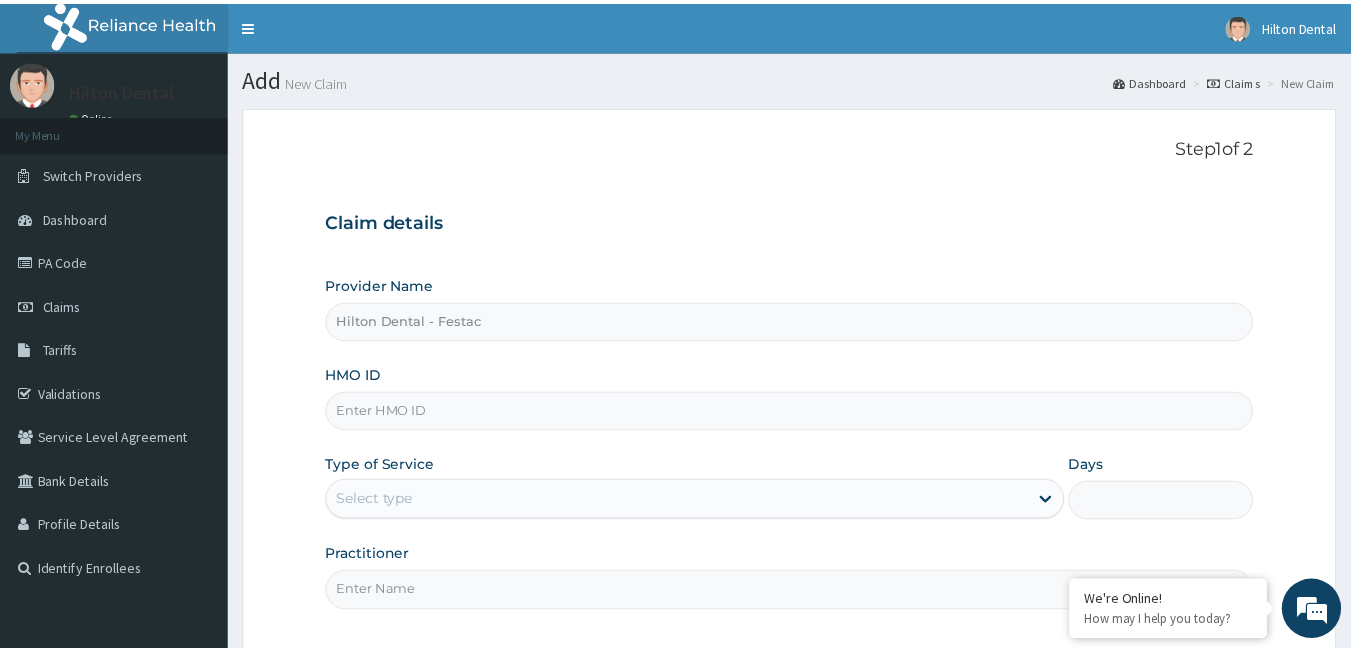 scroll, scrollTop: 0, scrollLeft: 0, axis: both 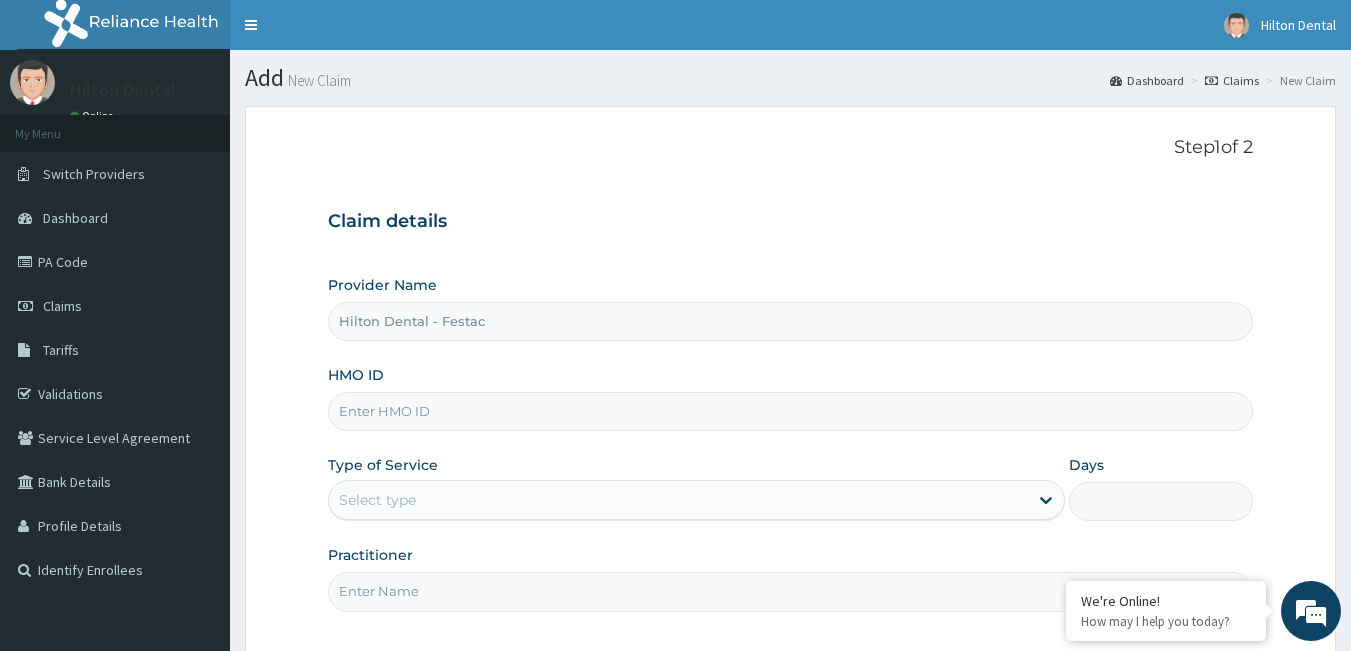 click on "HMO ID" at bounding box center (791, 411) 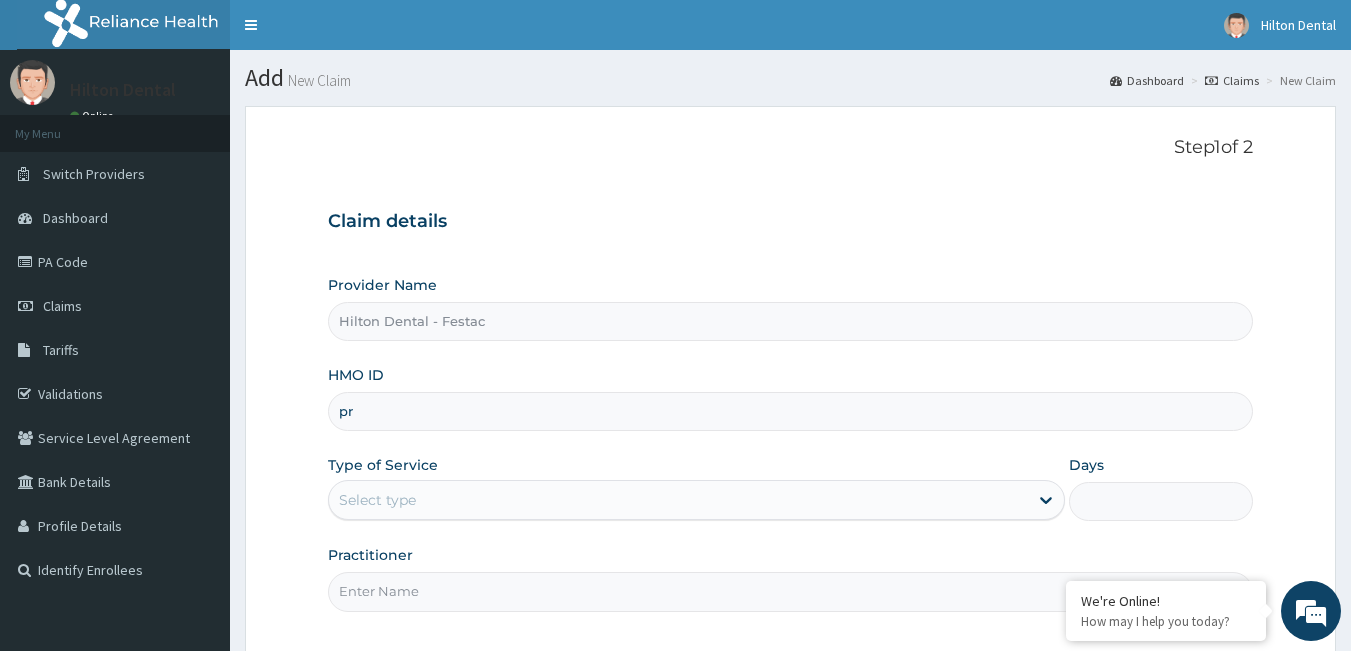 type on "p" 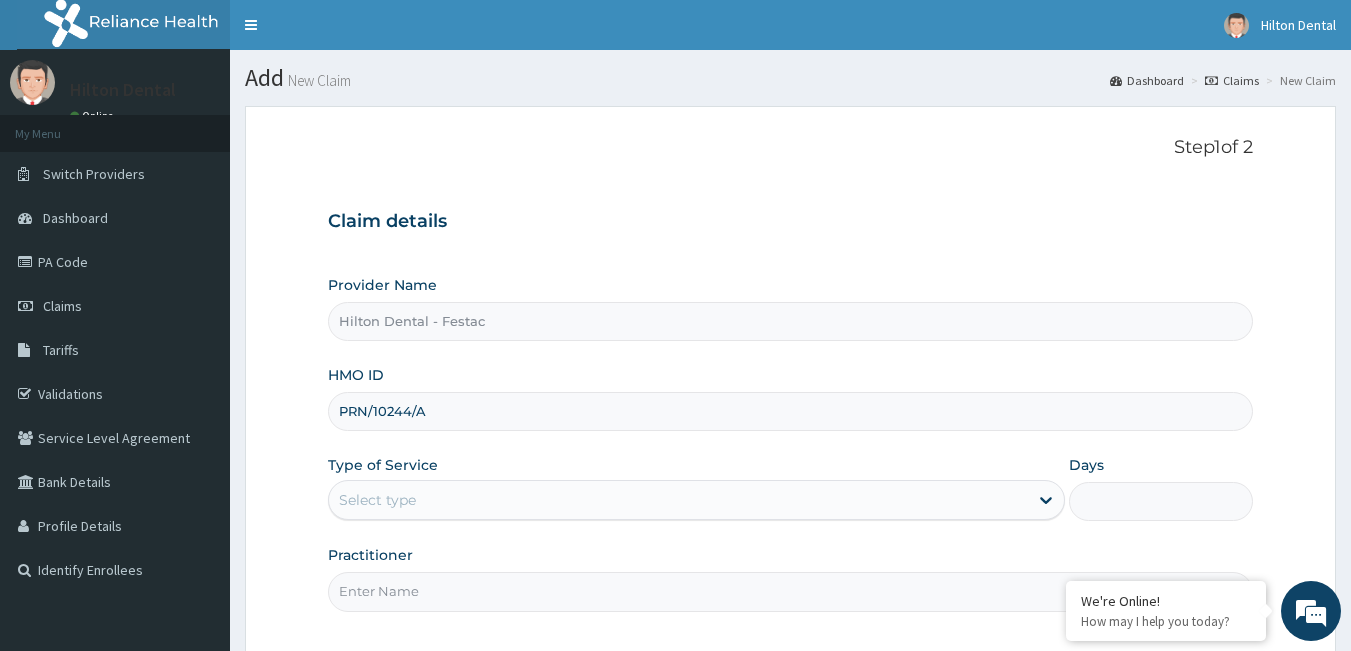 type on "PRN/10244/A" 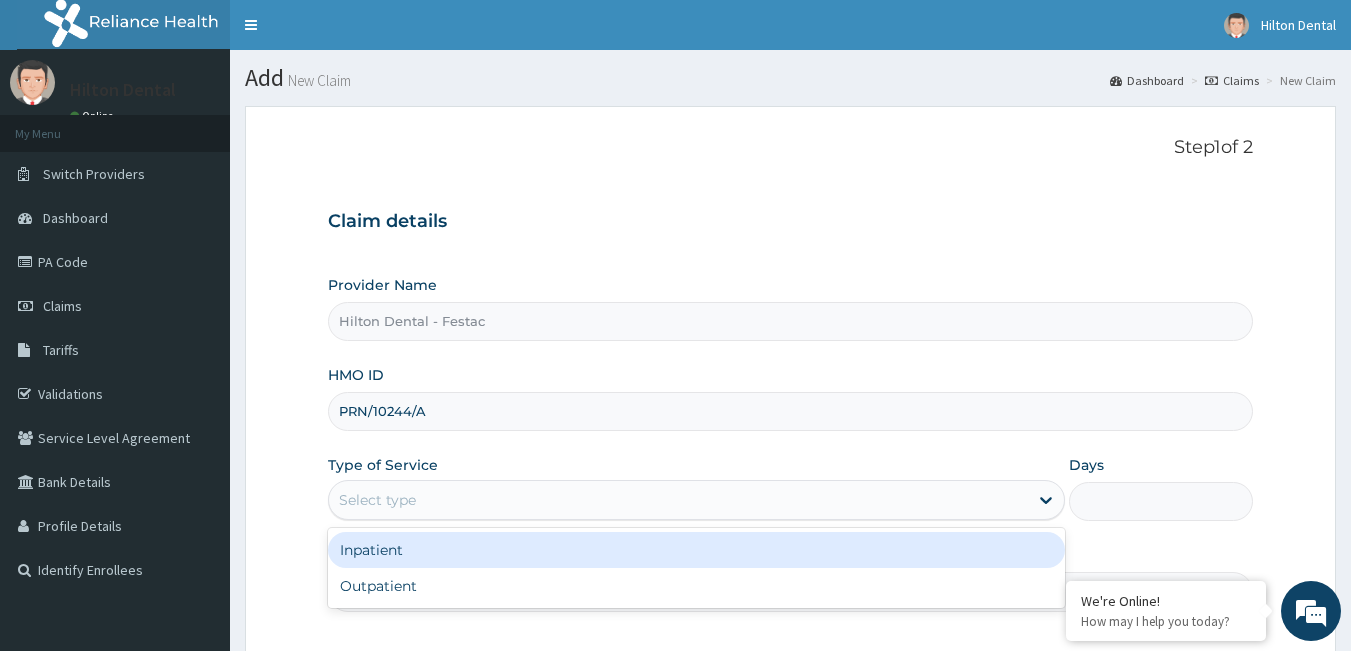 click on "Select type" at bounding box center [678, 500] 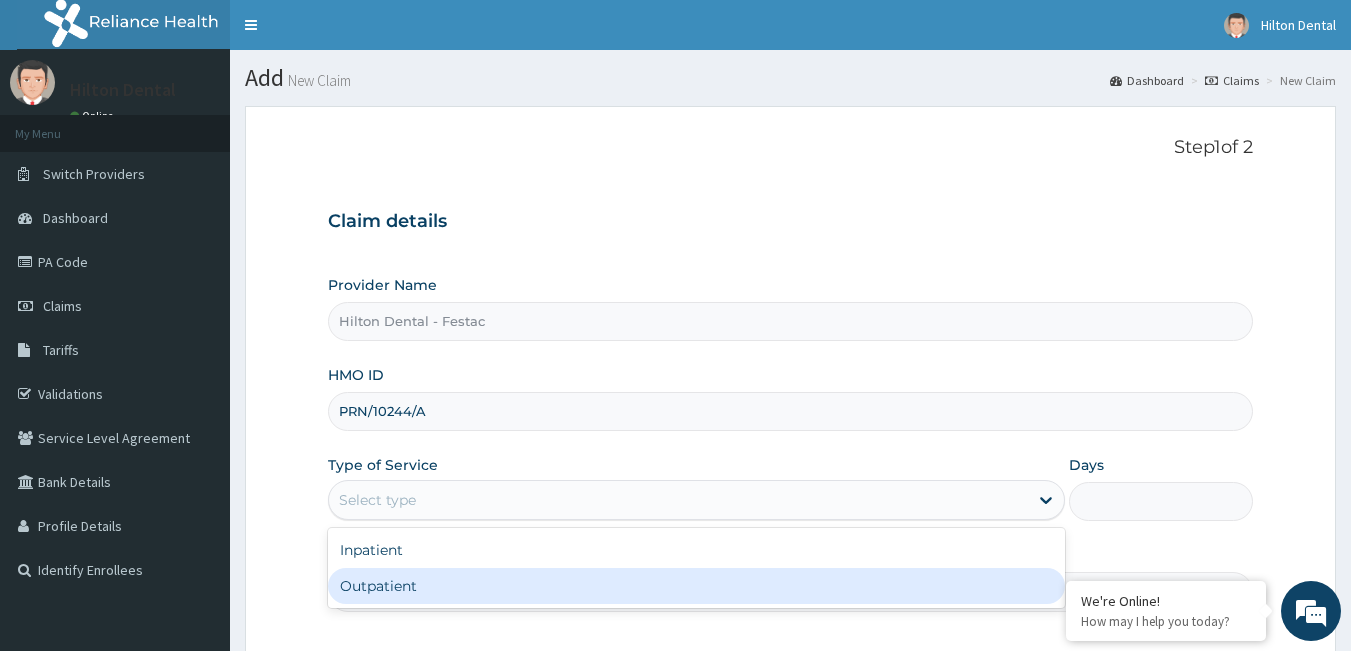 click on "Outpatient" at bounding box center [696, 586] 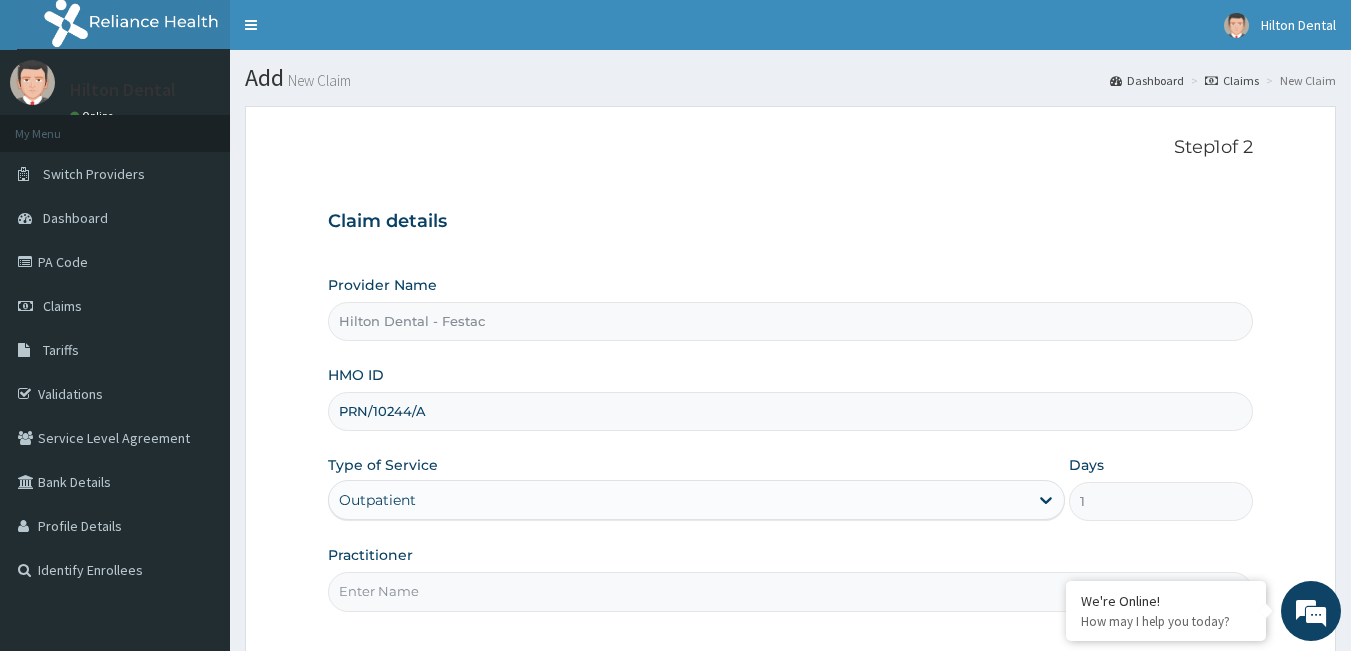 scroll, scrollTop: 185, scrollLeft: 0, axis: vertical 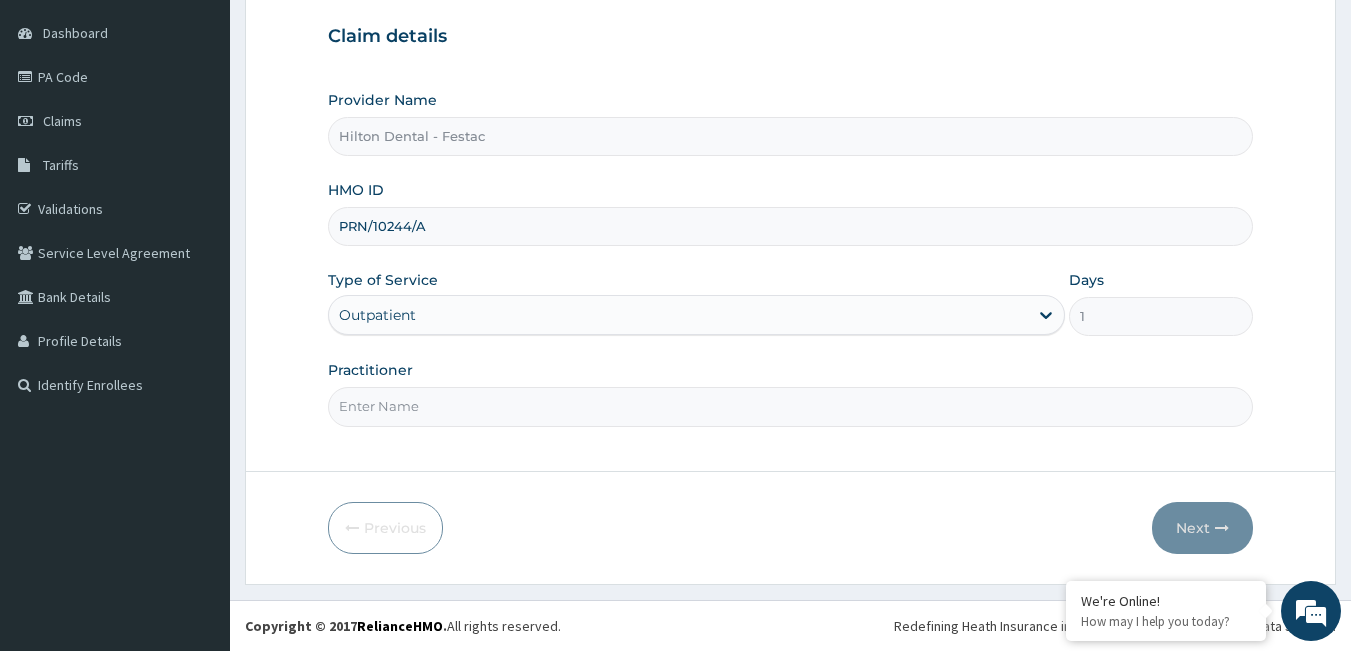 click on "Practitioner" at bounding box center (791, 406) 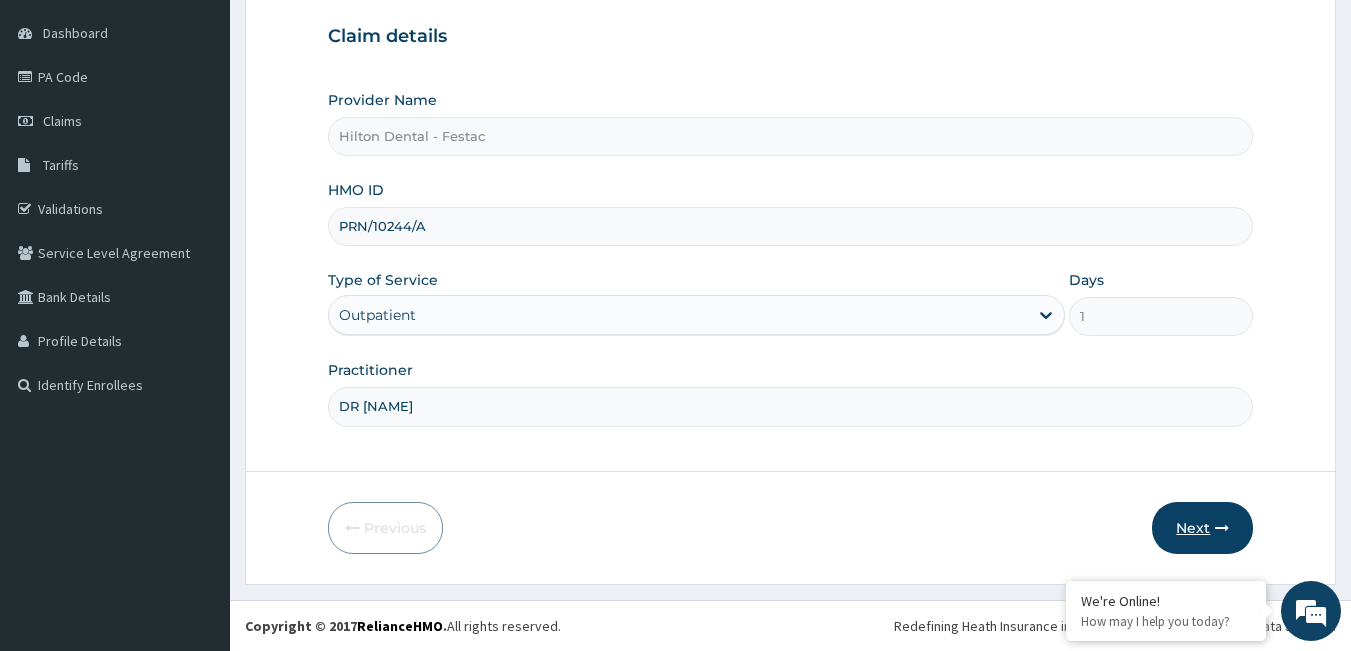 click on "Next" at bounding box center [1202, 528] 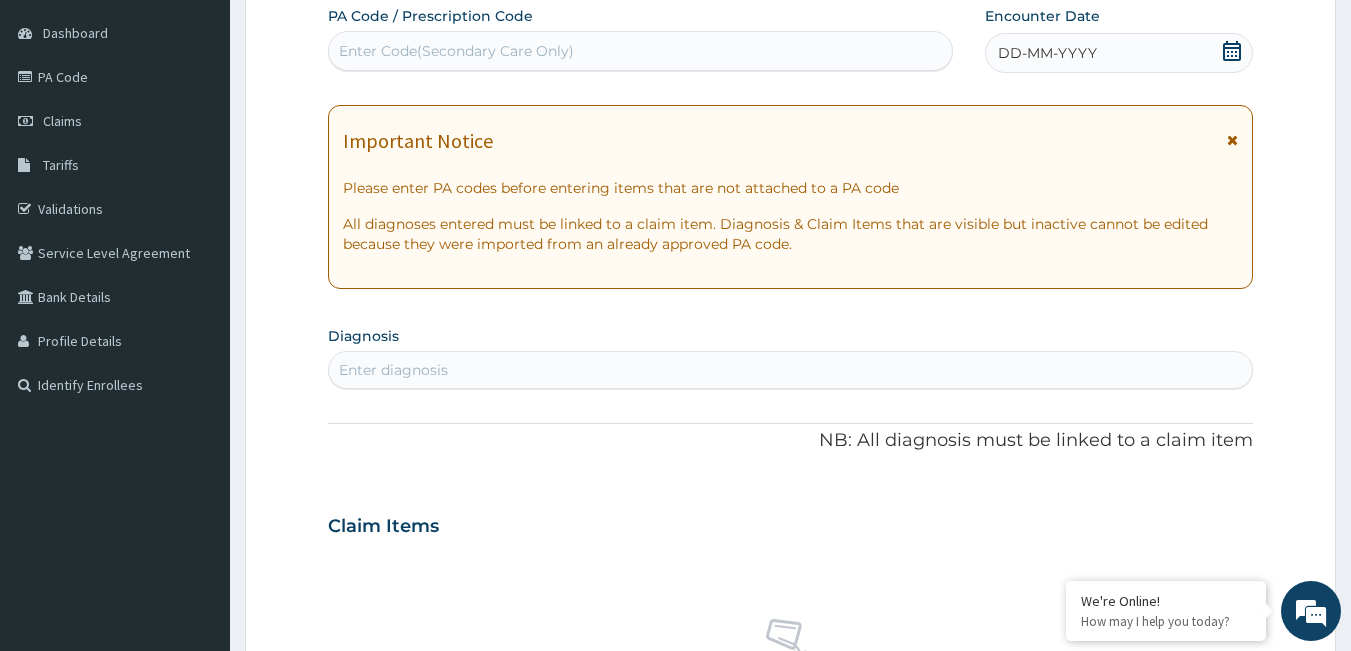 scroll, scrollTop: 85, scrollLeft: 0, axis: vertical 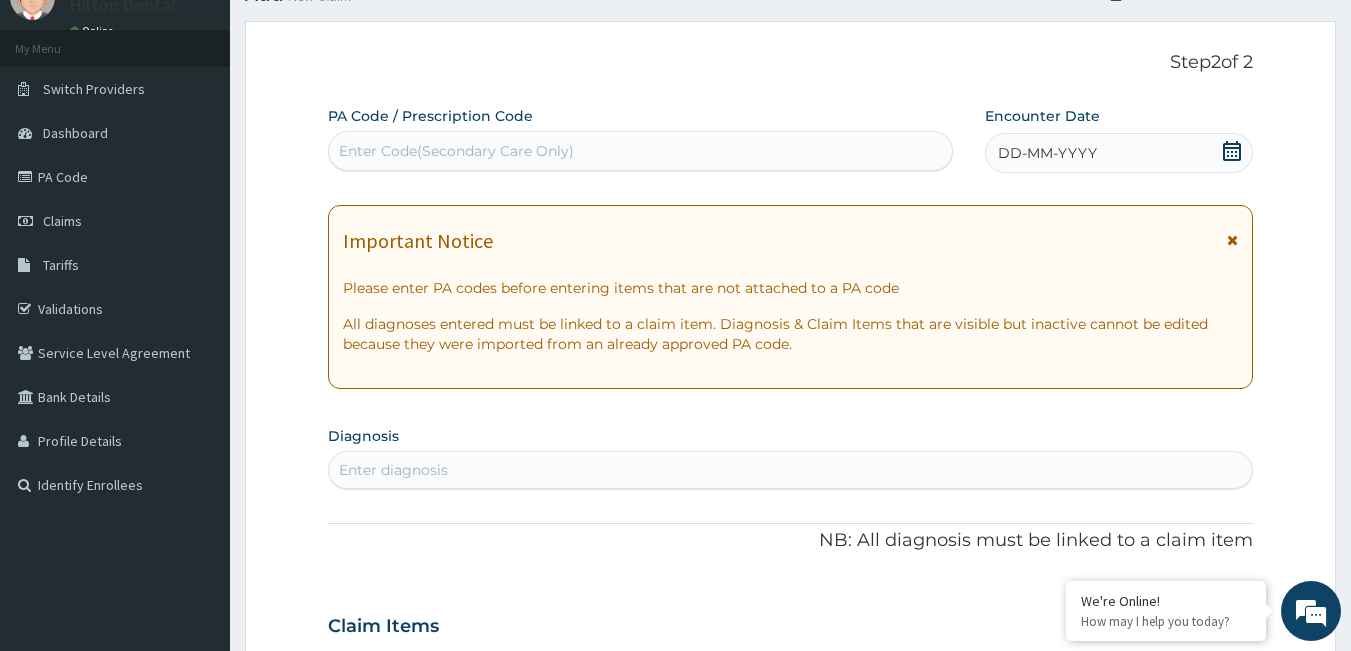 click on "Enter Code(Secondary Care Only)" at bounding box center [456, 151] 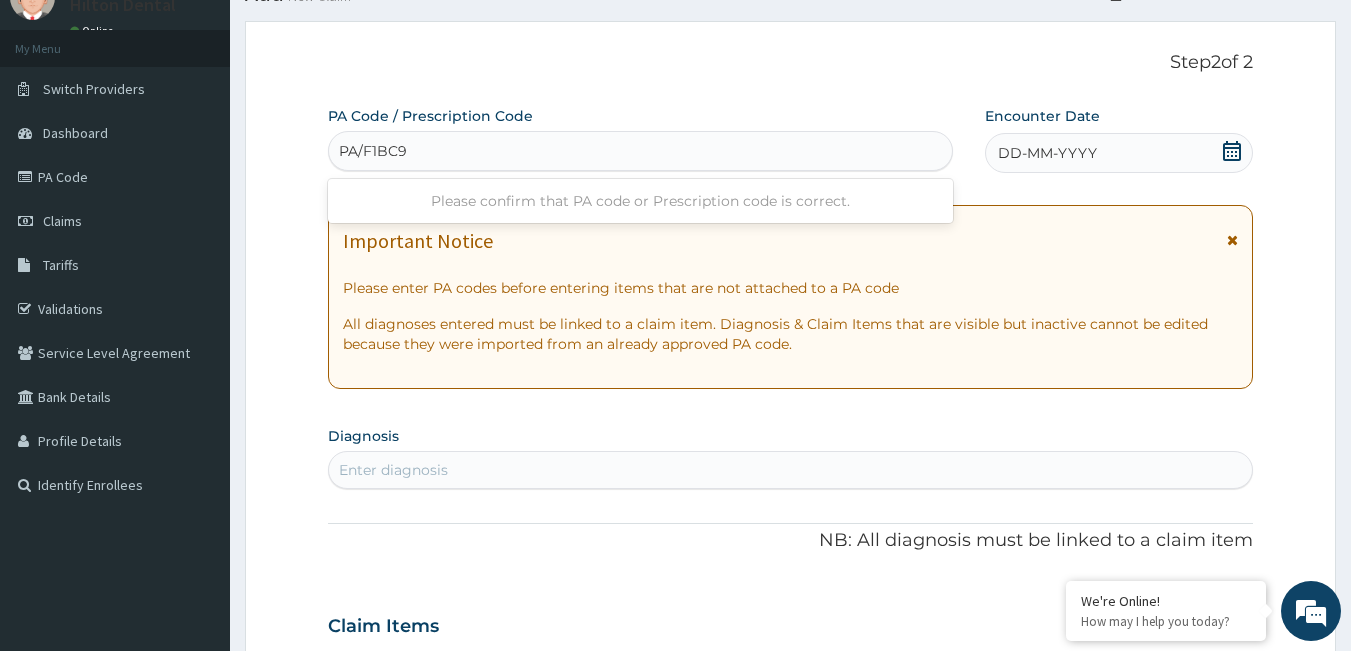 type on "PA/F1BC9A" 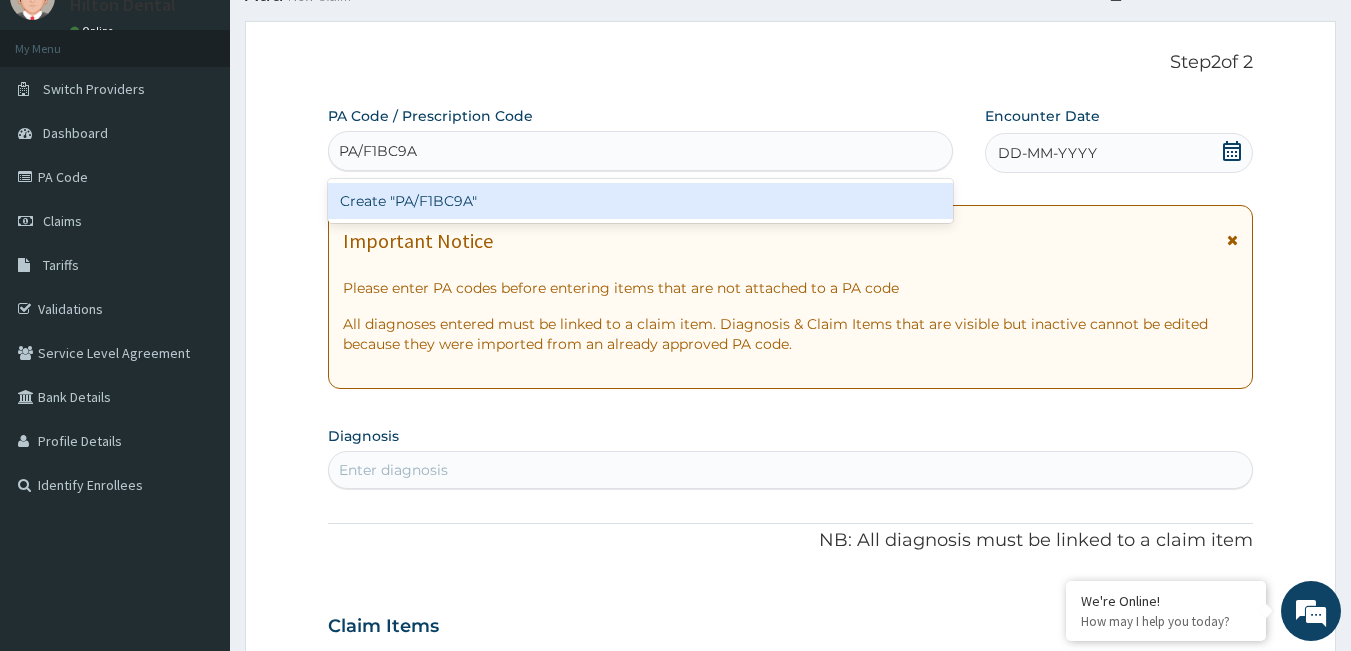 click on "Create "PA/F1BC9A"" at bounding box center (641, 201) 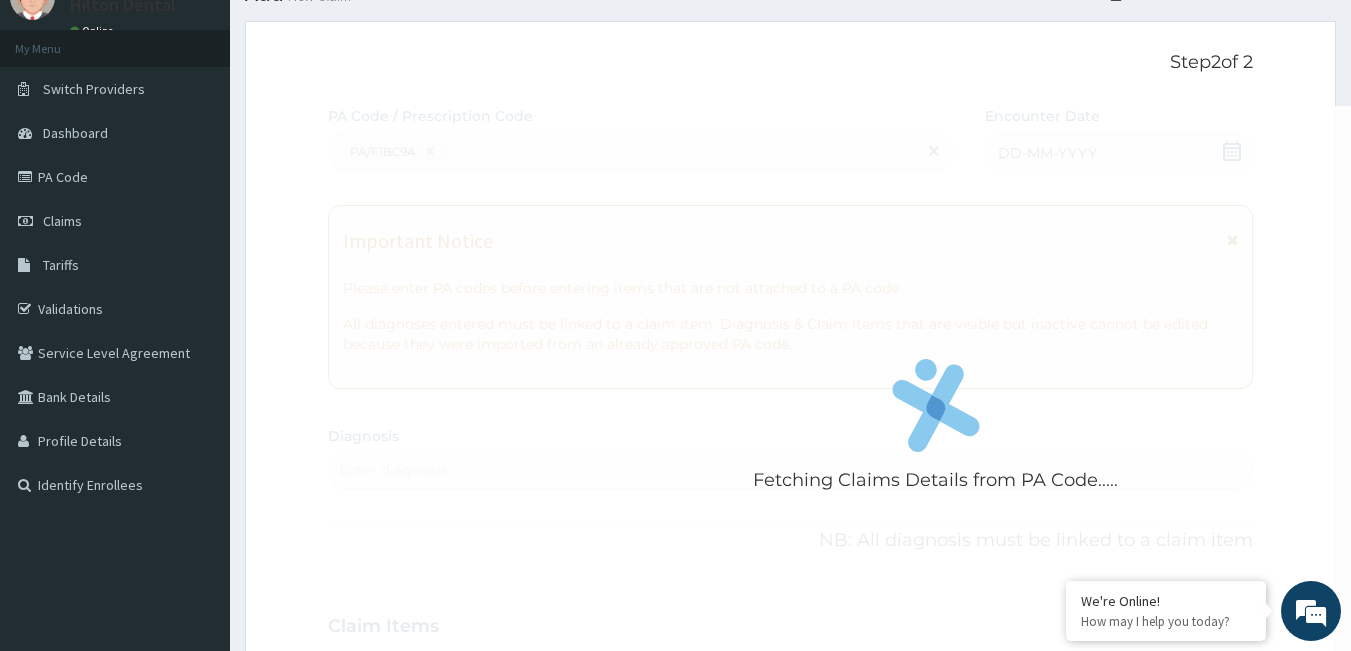 scroll, scrollTop: 507, scrollLeft: 0, axis: vertical 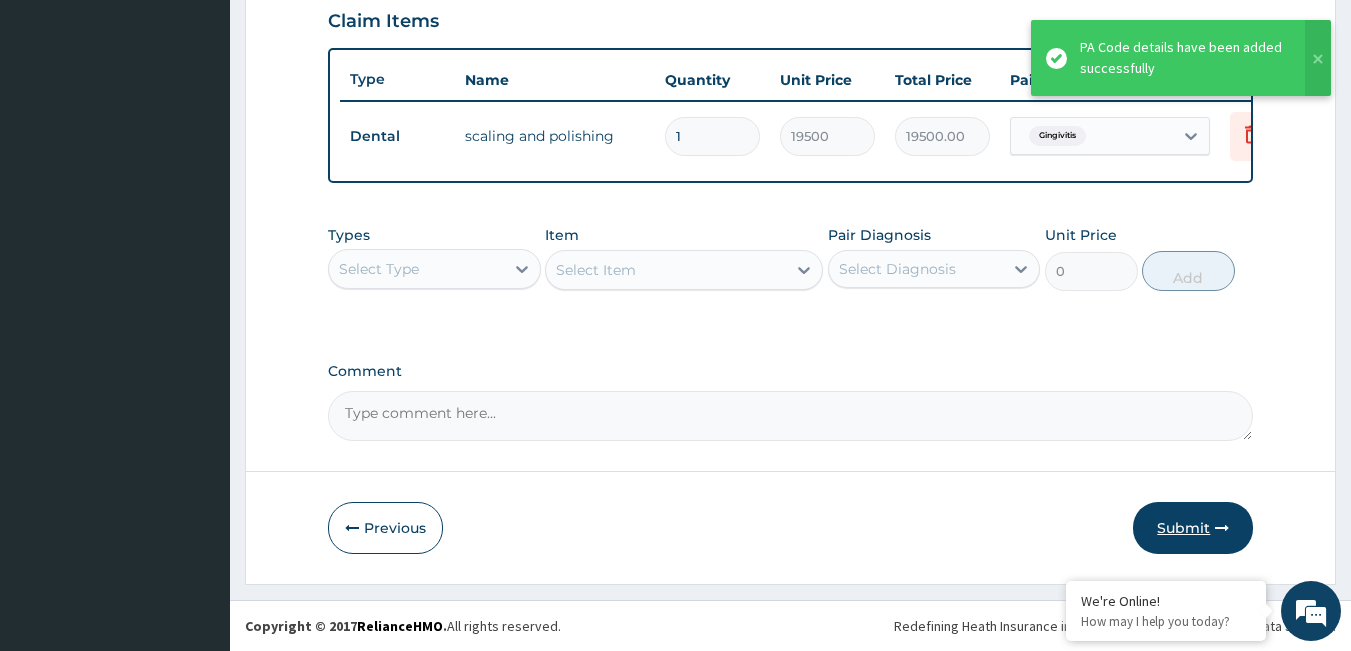 click on "Submit" at bounding box center [1193, 528] 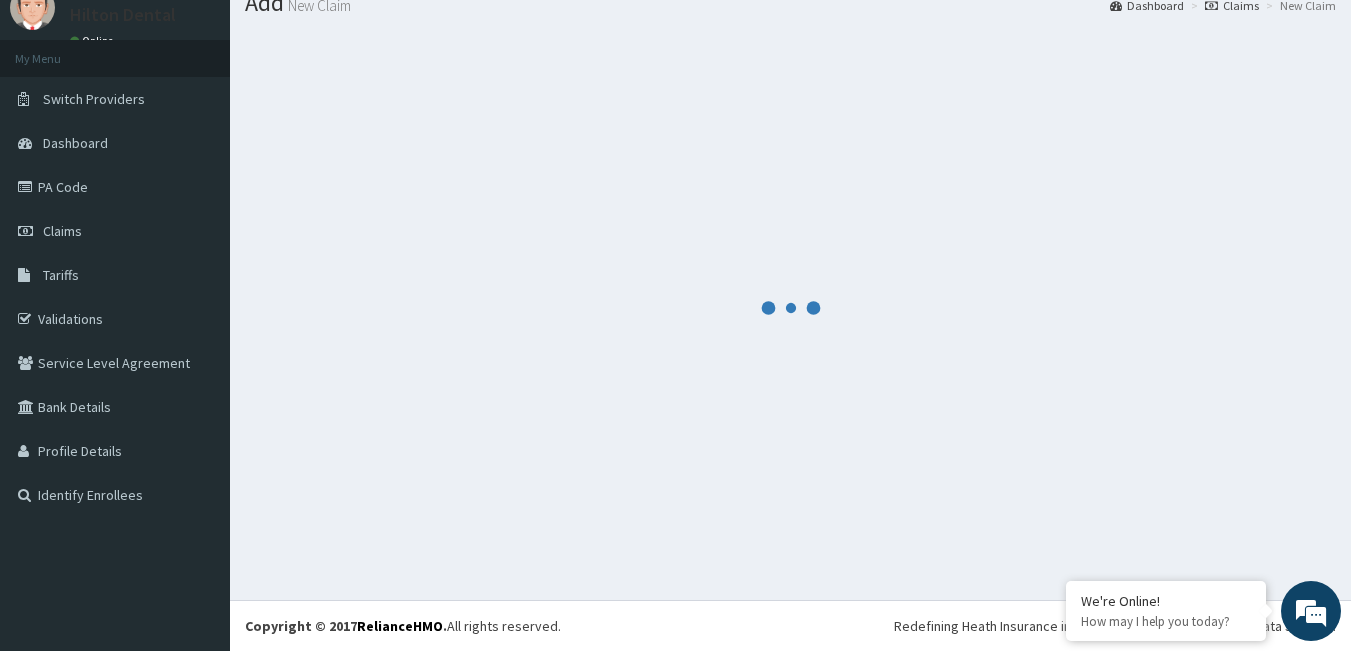 scroll, scrollTop: 711, scrollLeft: 0, axis: vertical 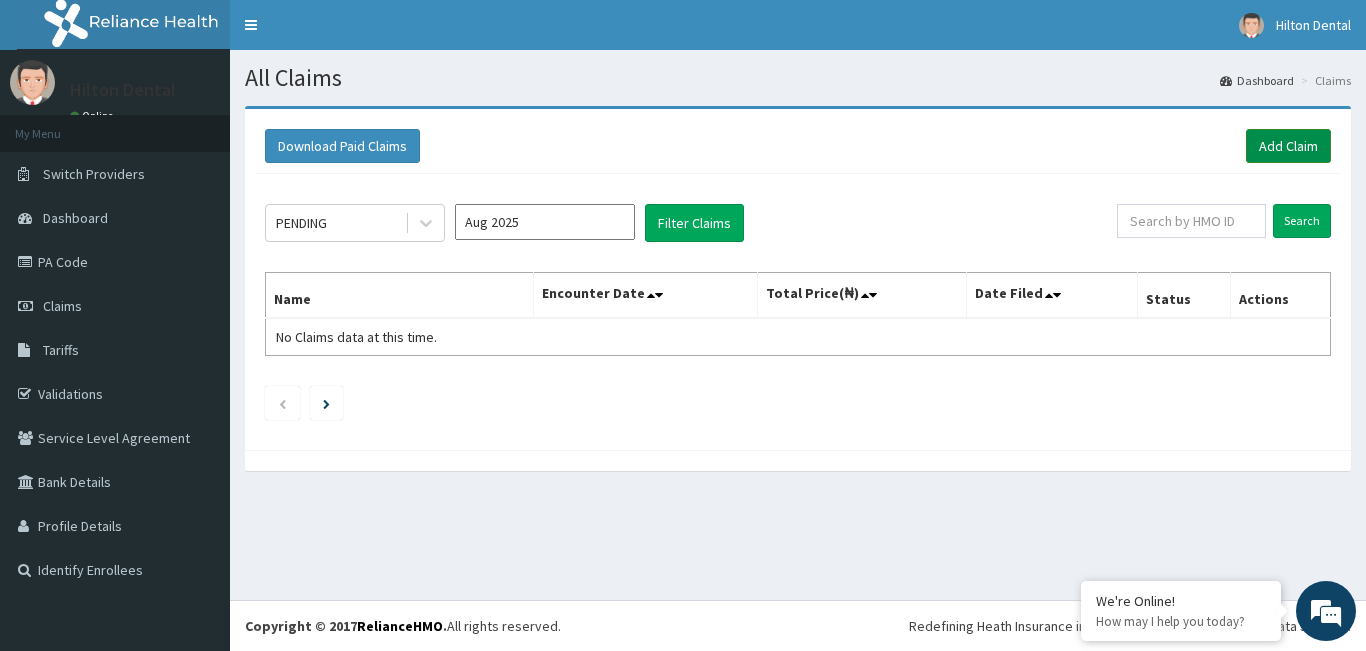 click on "Add Claim" at bounding box center (1288, 146) 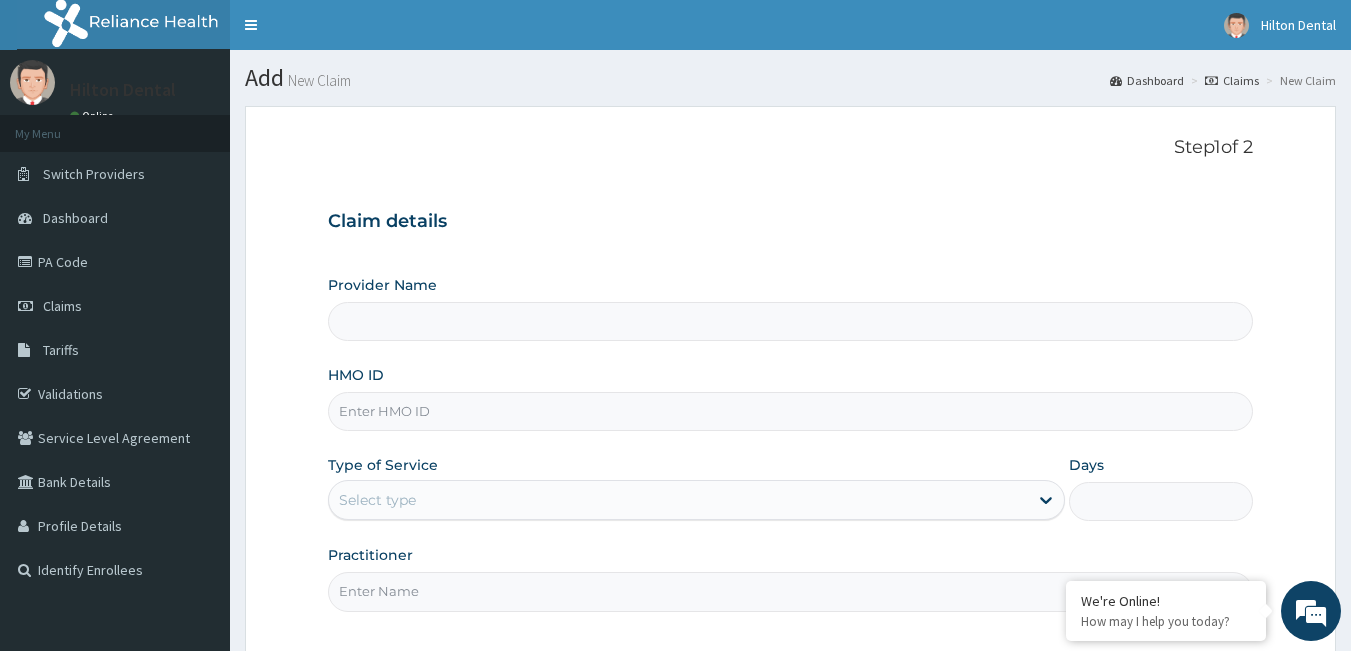 type on "Hilton Dental - Festac" 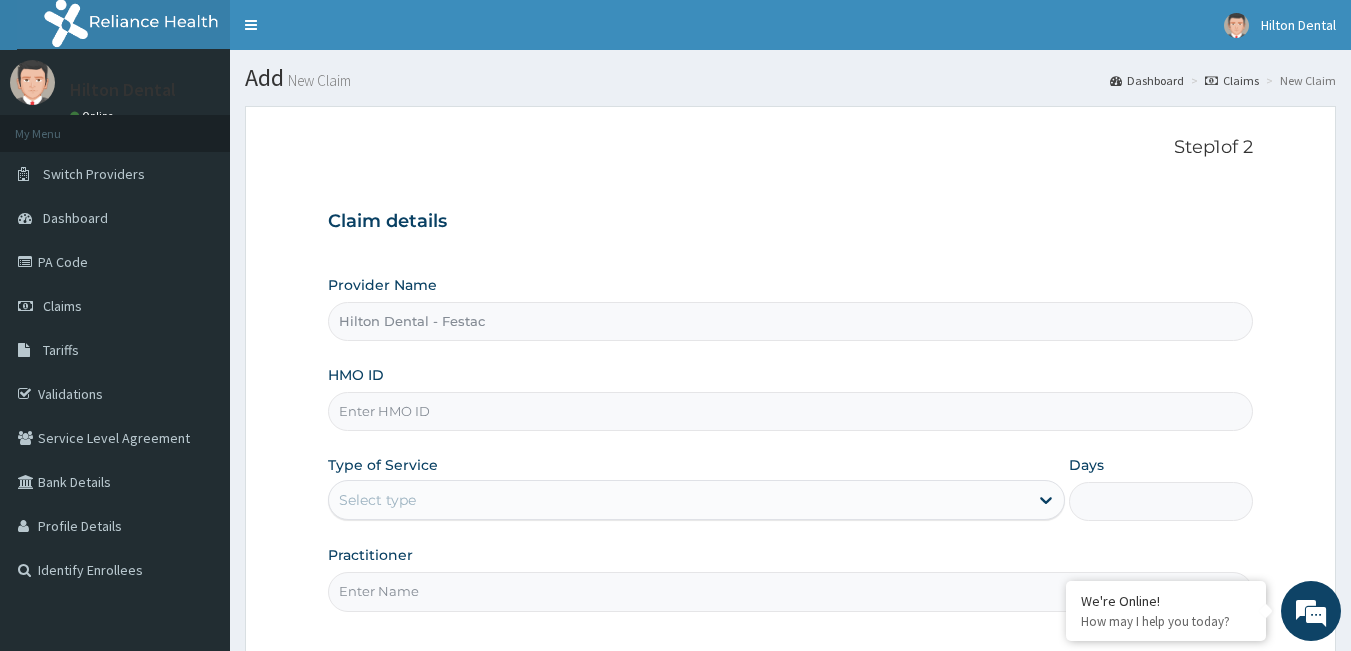 scroll, scrollTop: 0, scrollLeft: 0, axis: both 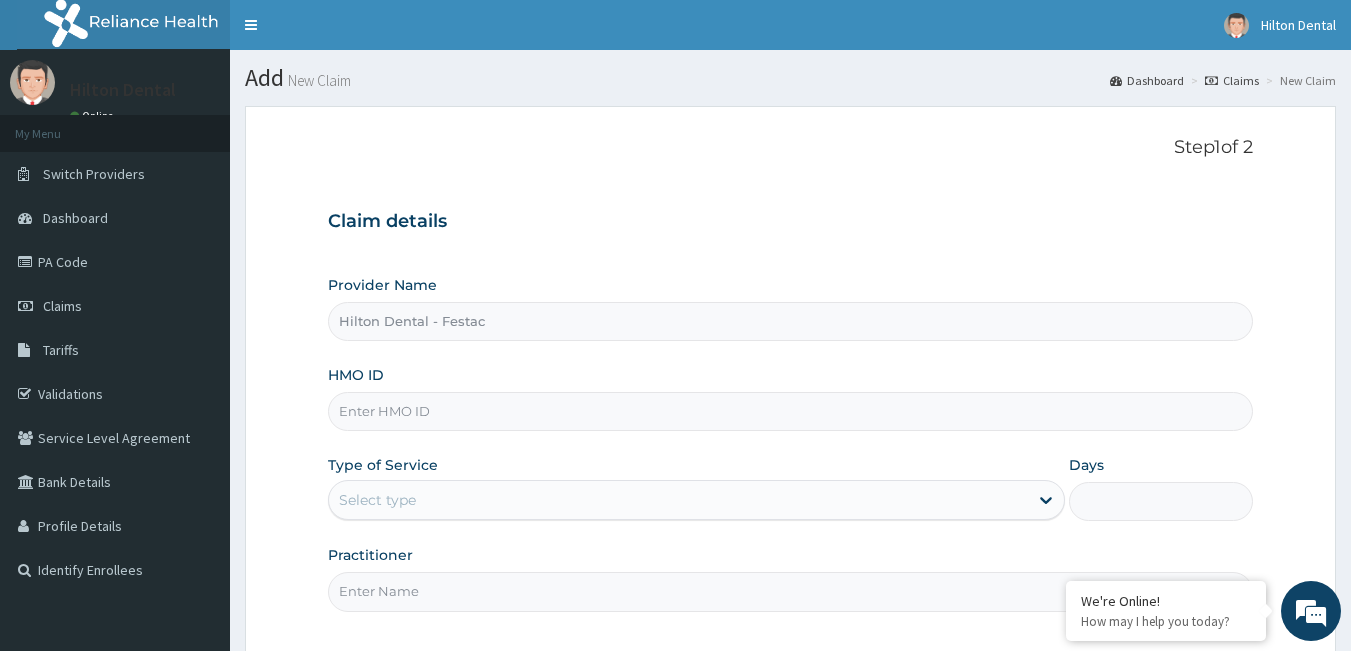 click on "HMO ID" at bounding box center (791, 411) 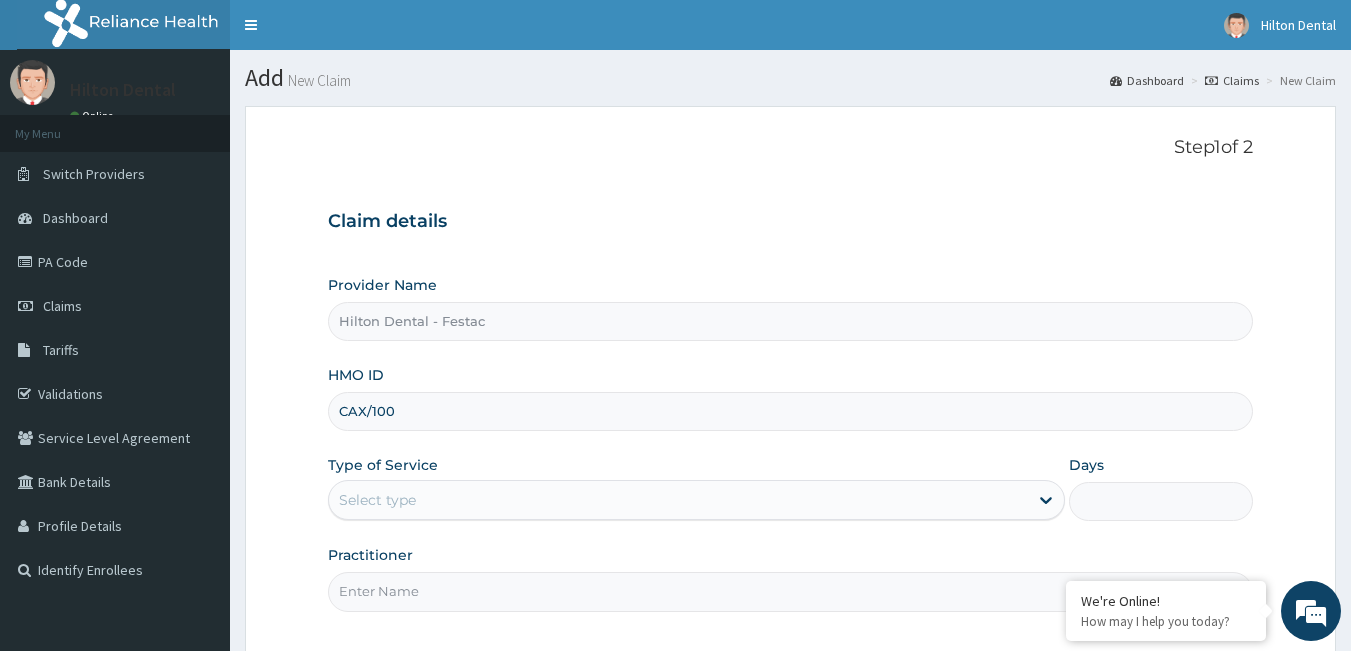 type on "CAX/10014/A" 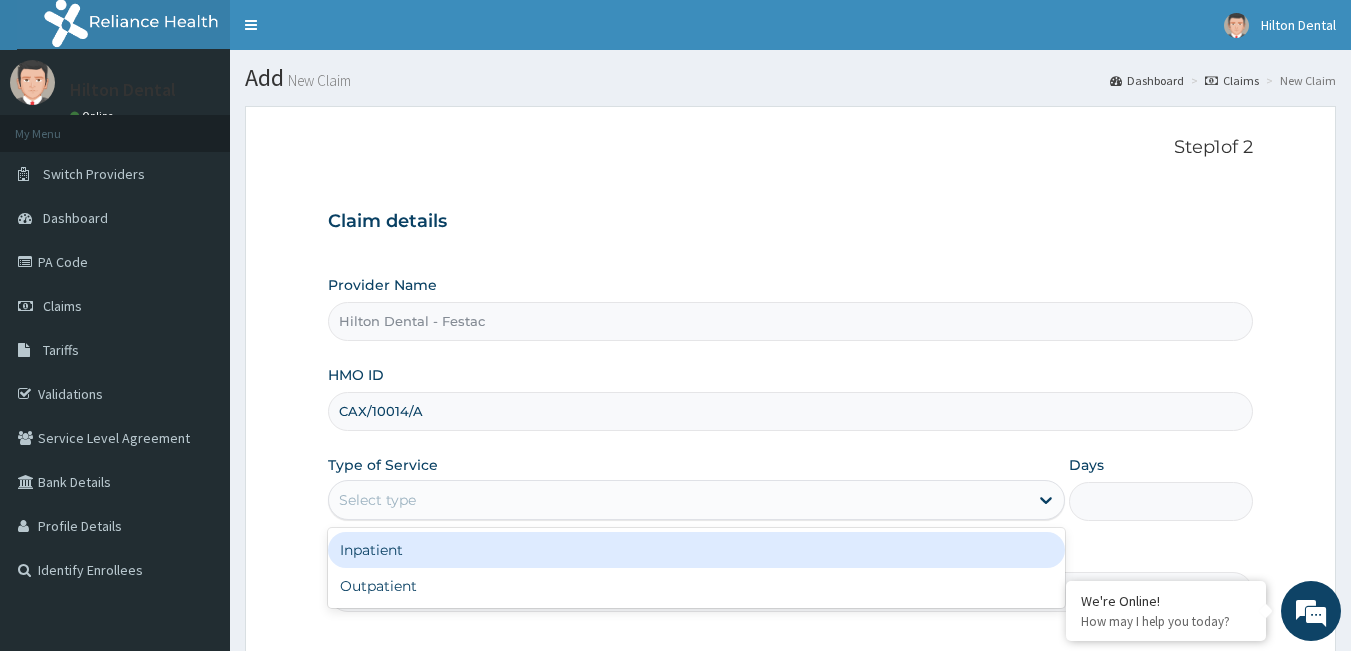 click on "Select type" at bounding box center [678, 500] 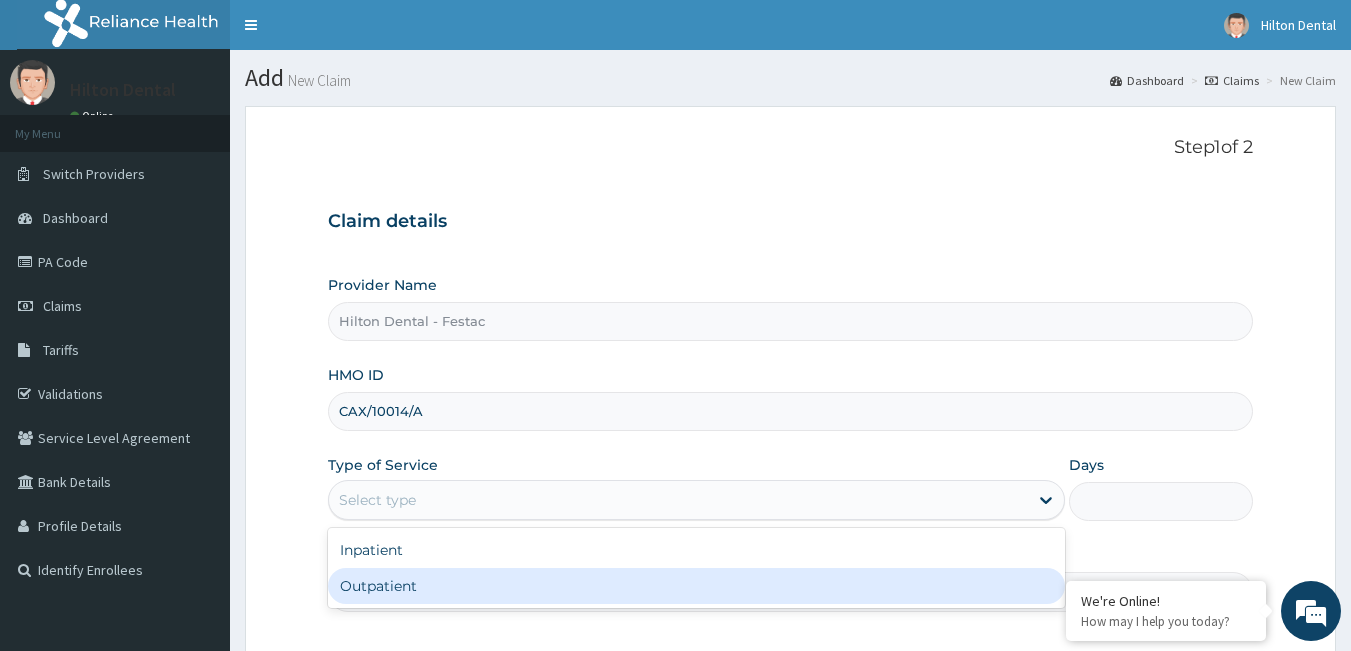 click on "Outpatient" at bounding box center [696, 586] 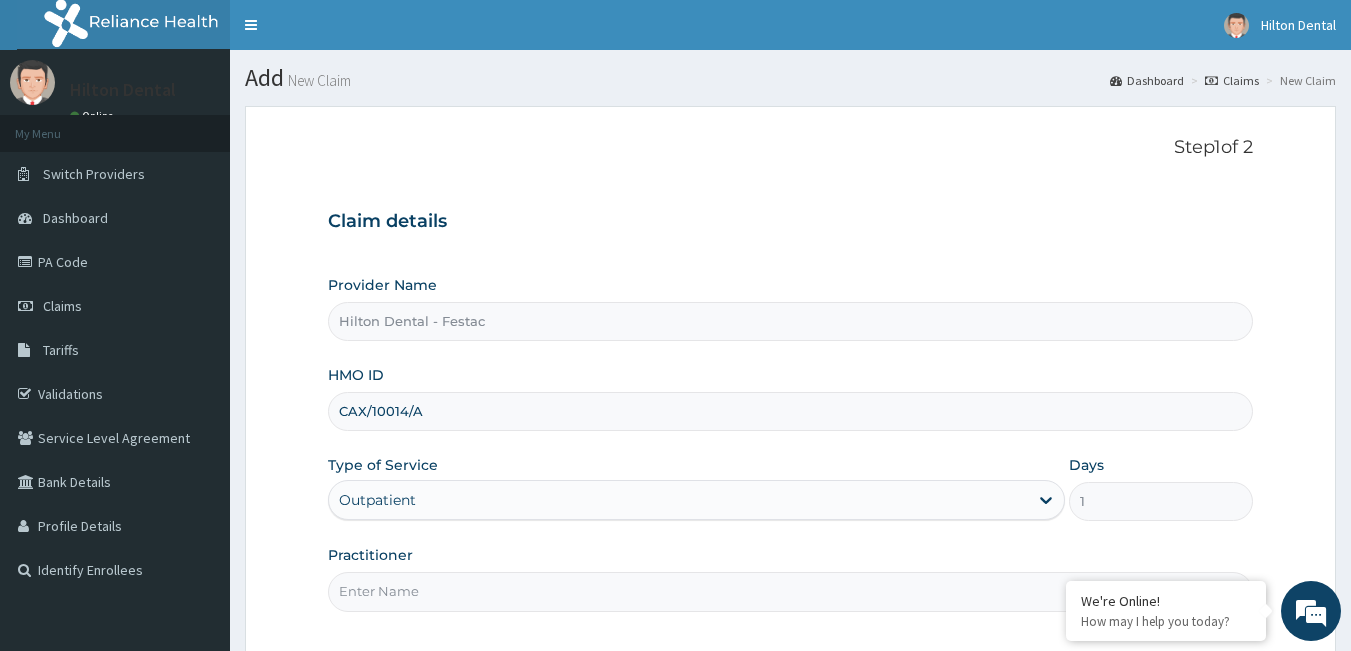 scroll, scrollTop: 185, scrollLeft: 0, axis: vertical 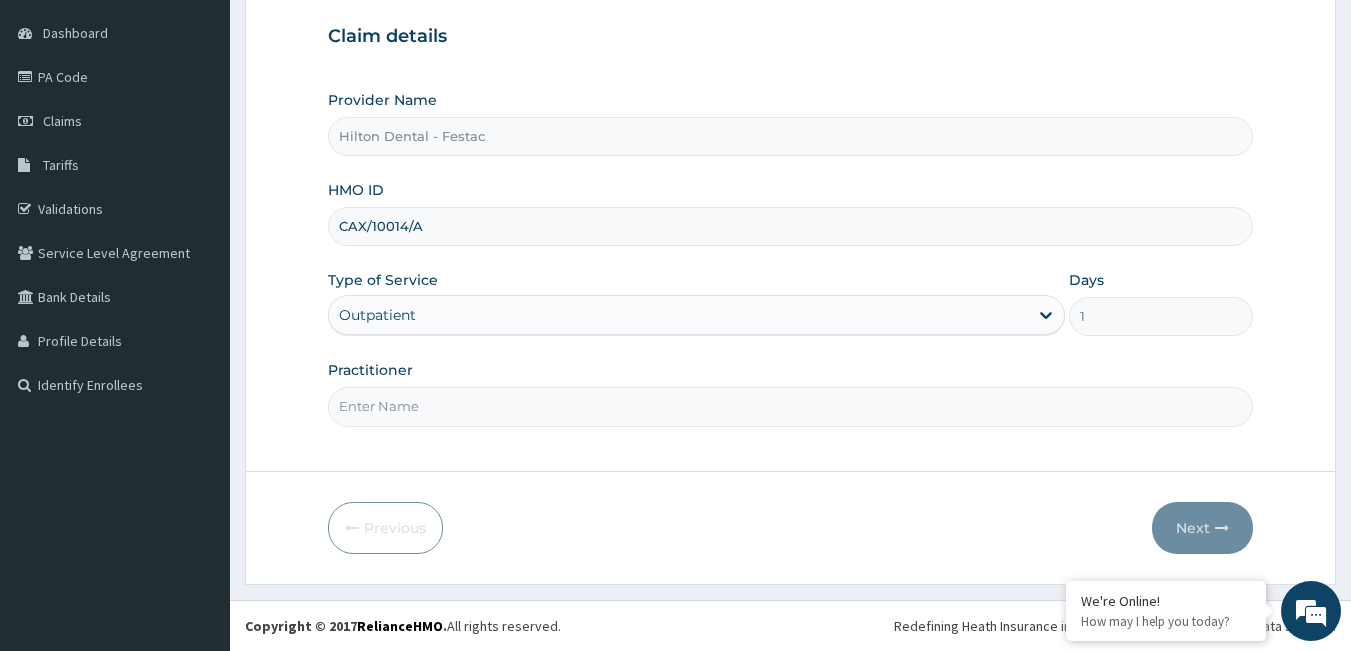 click on "Practitioner" at bounding box center (791, 406) 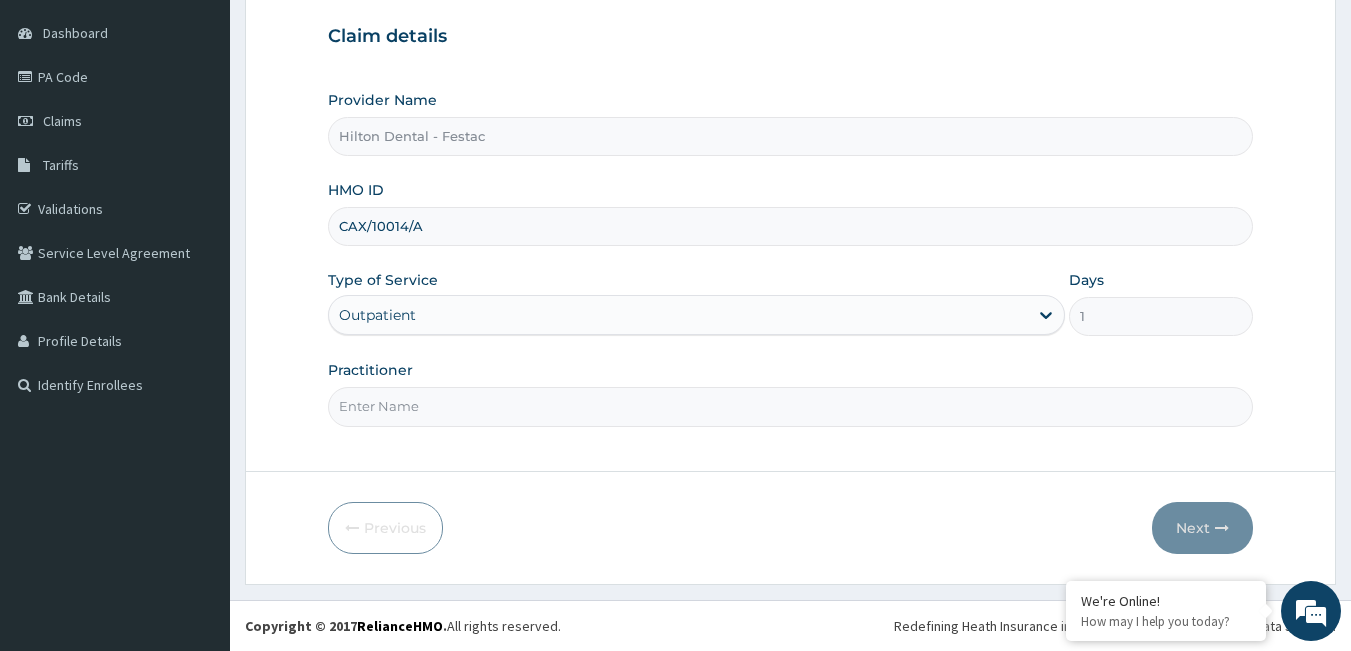 type on "DR ONYINYE" 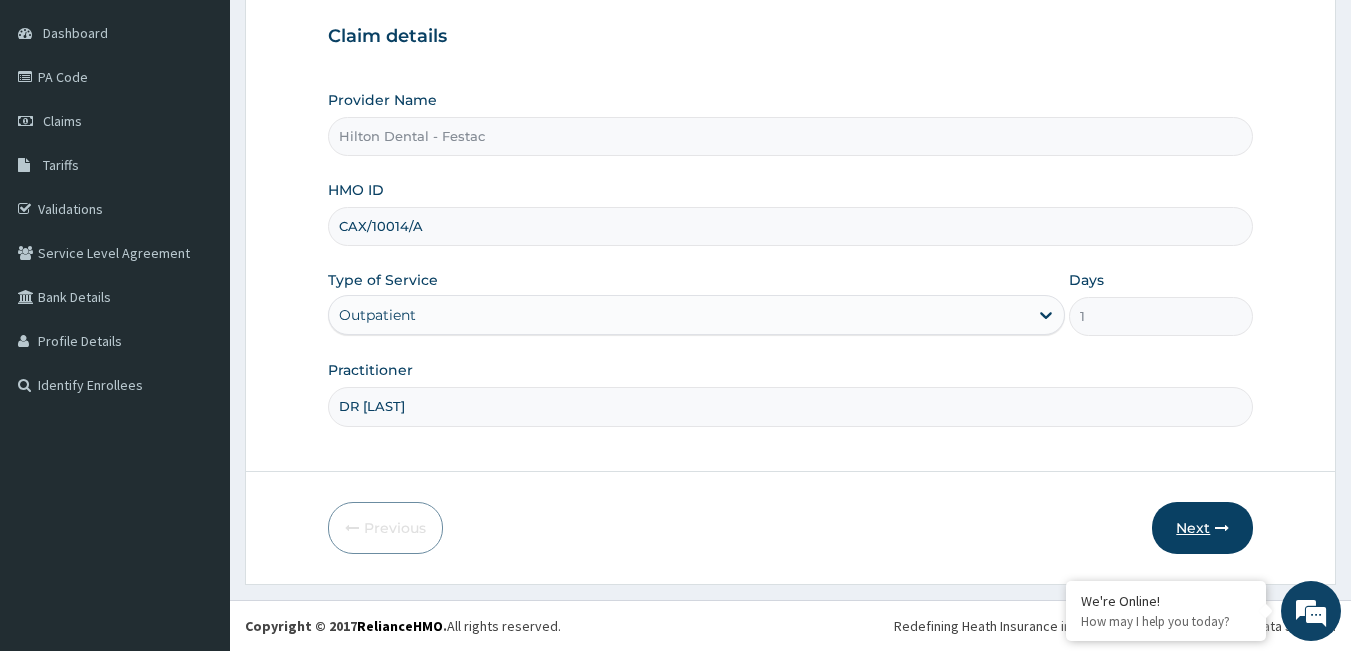 click on "Next" at bounding box center (1202, 528) 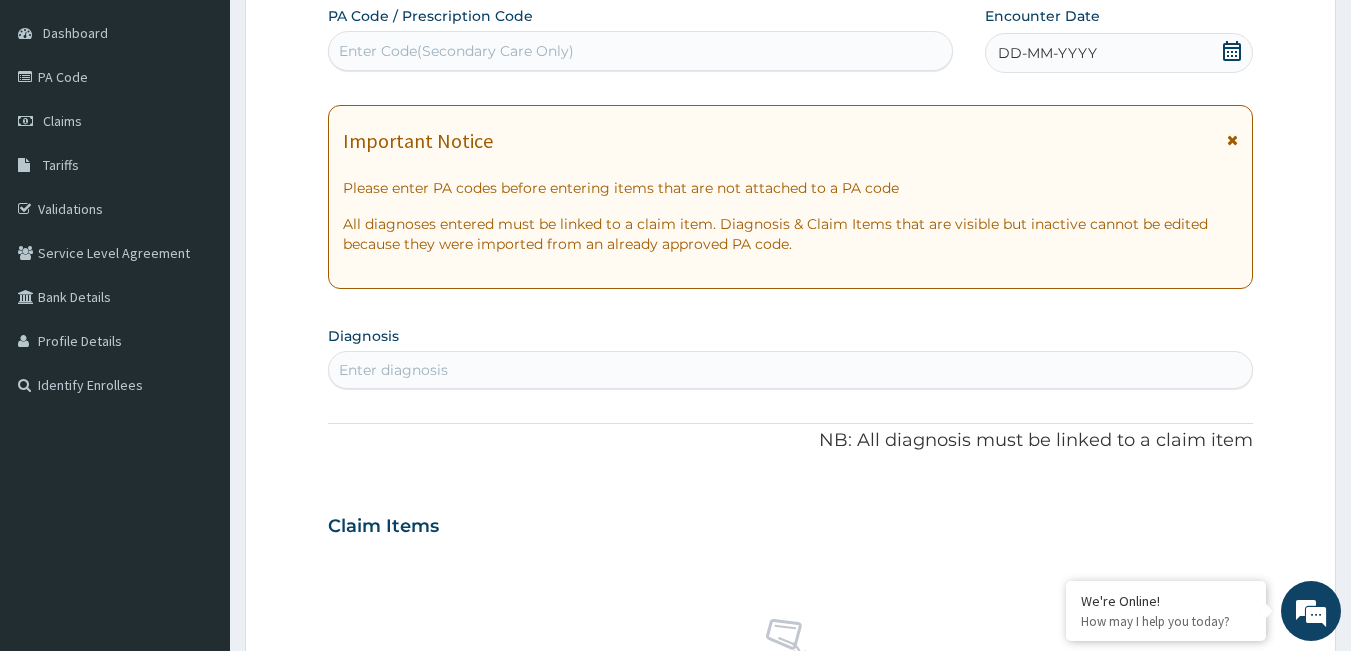 click on "Enter Code(Secondary Care Only)" at bounding box center (456, 51) 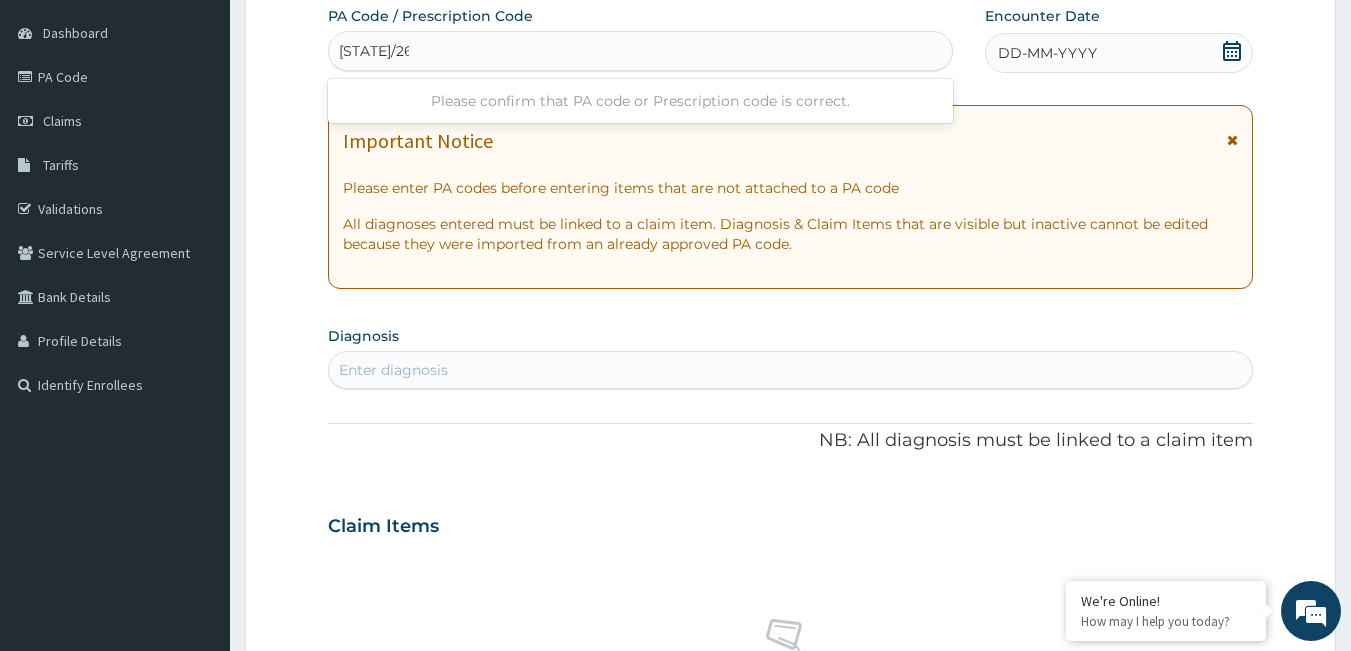 type on "PA/263C0" 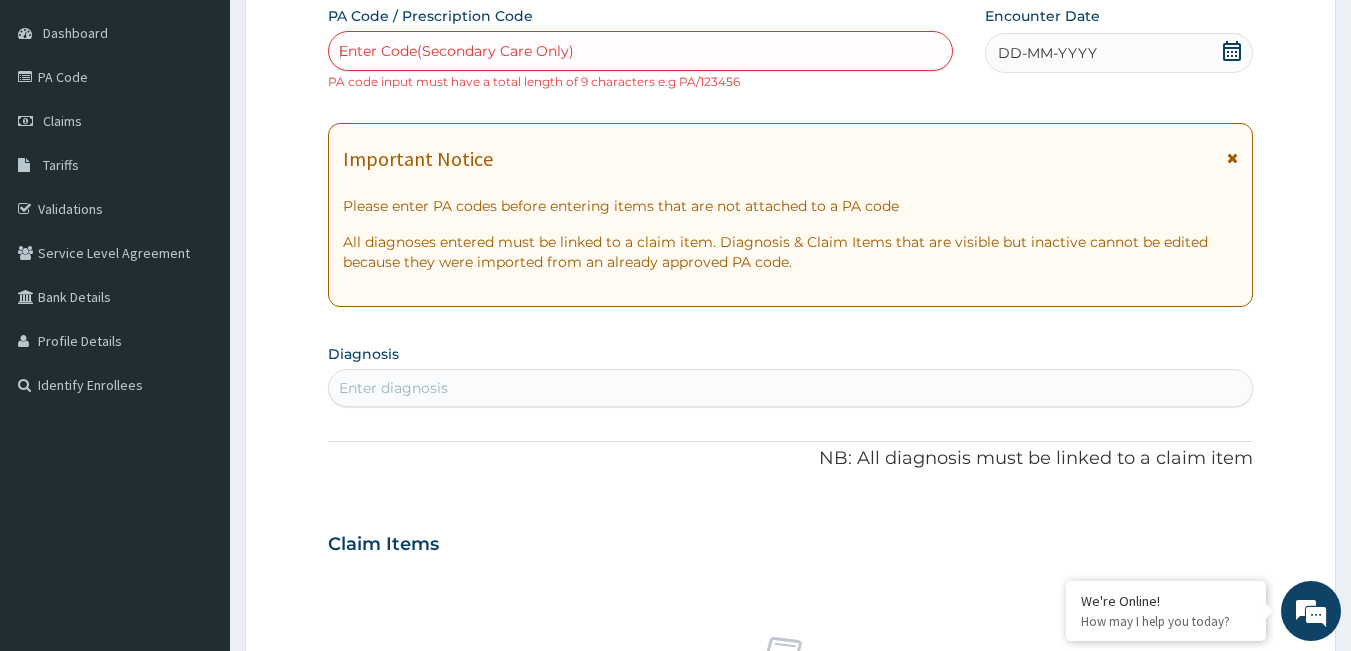 type 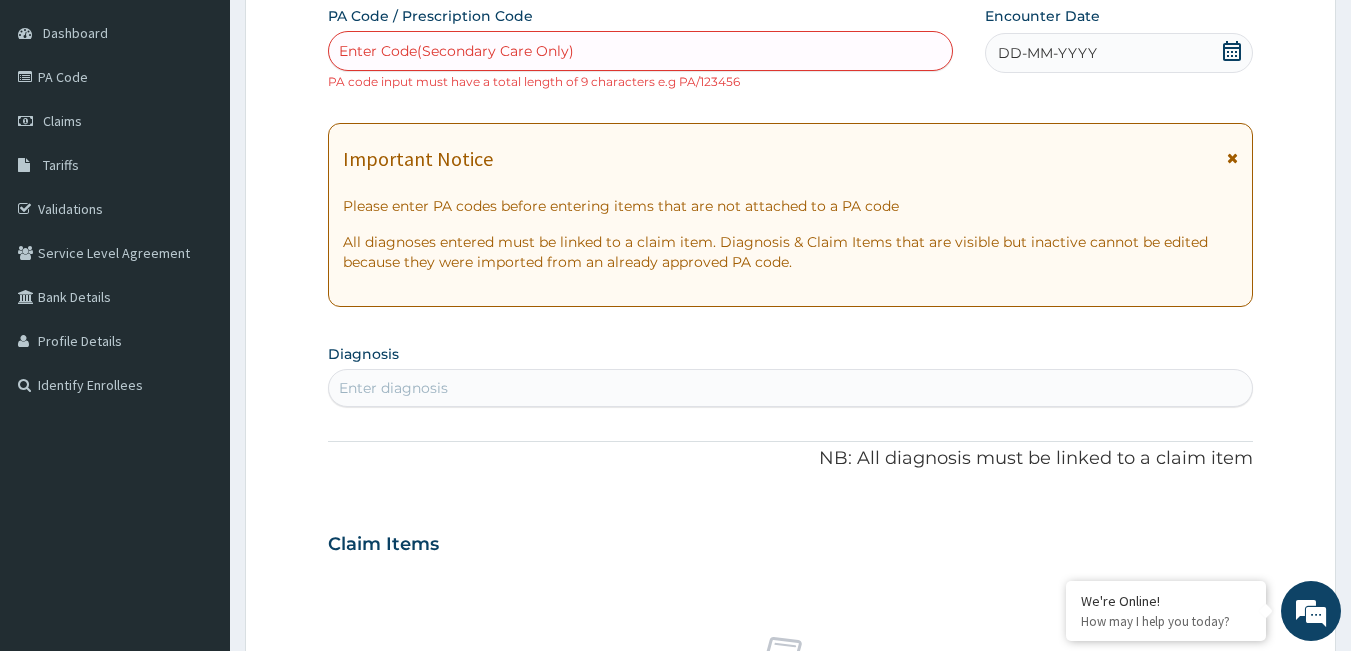 scroll, scrollTop: 0, scrollLeft: 0, axis: both 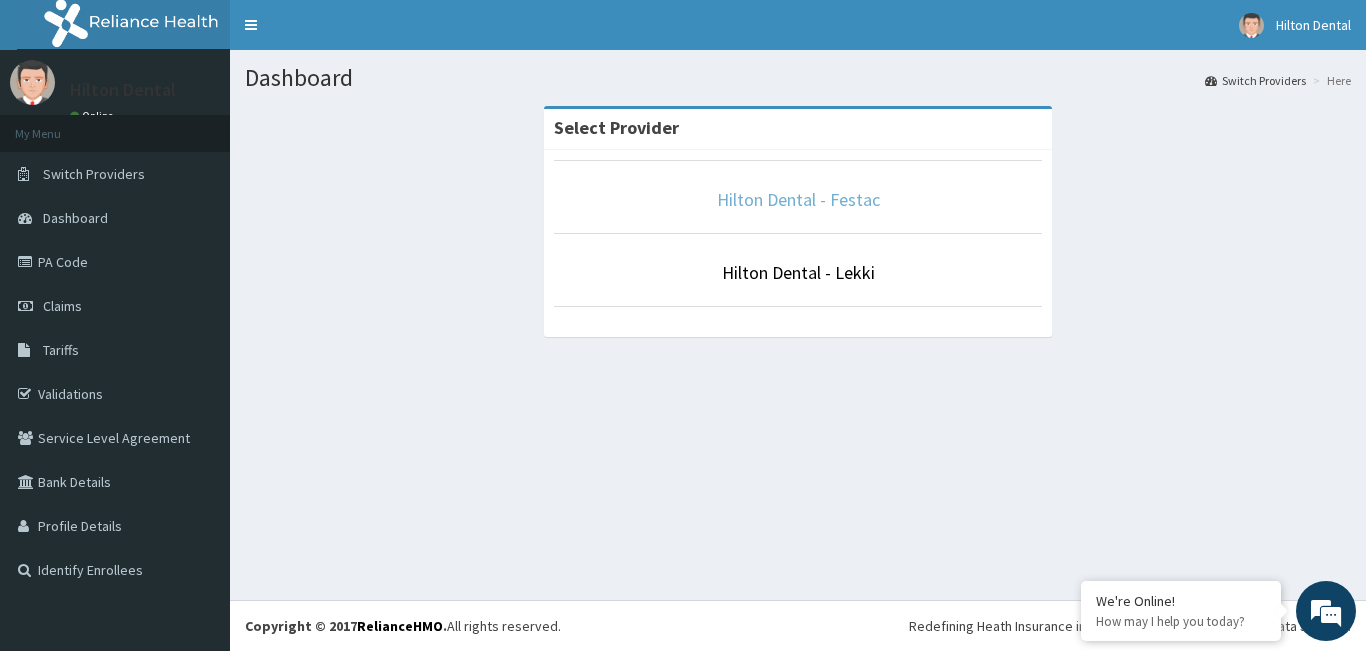 click on "Hilton Dental - Festac" at bounding box center (798, 199) 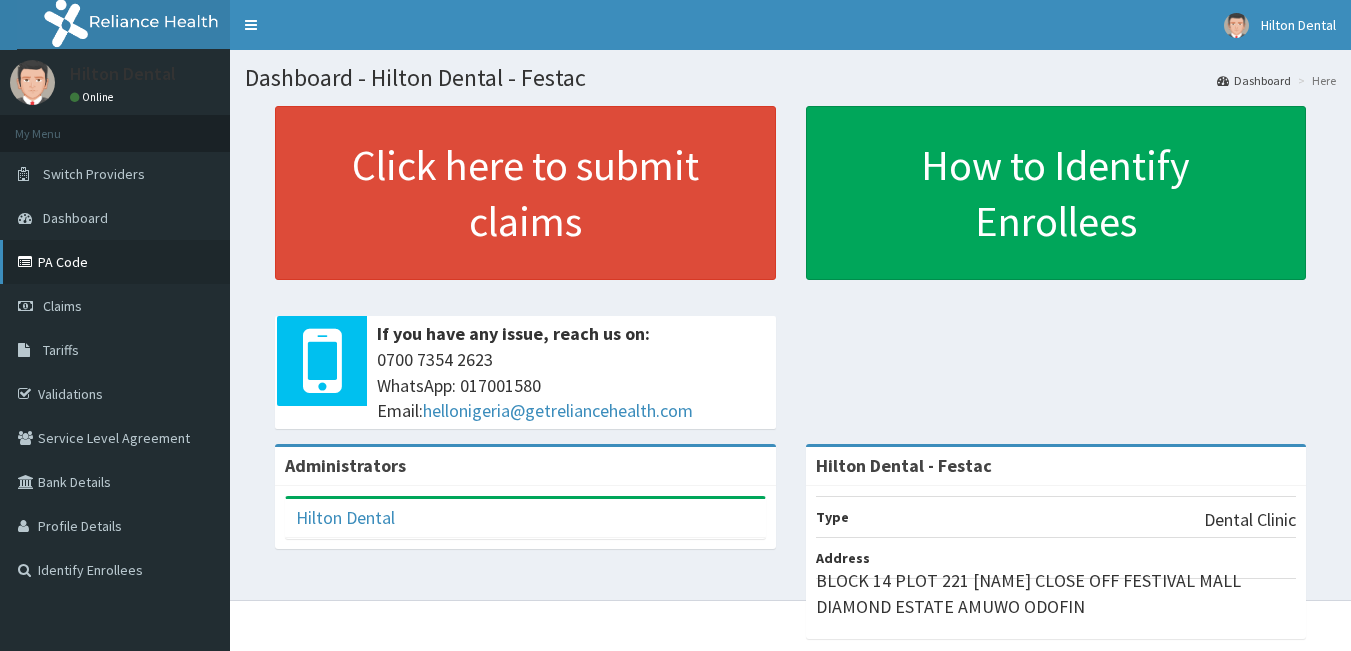 scroll, scrollTop: 0, scrollLeft: 0, axis: both 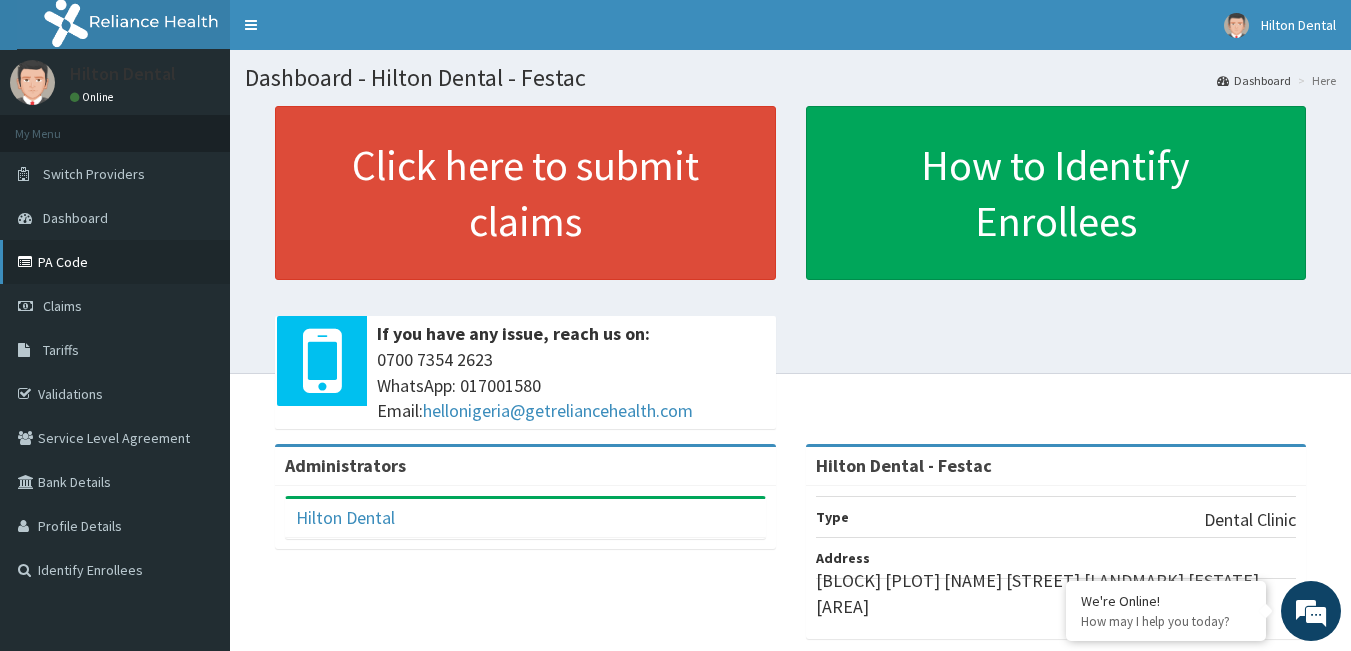 click on "PA Code" at bounding box center (115, 262) 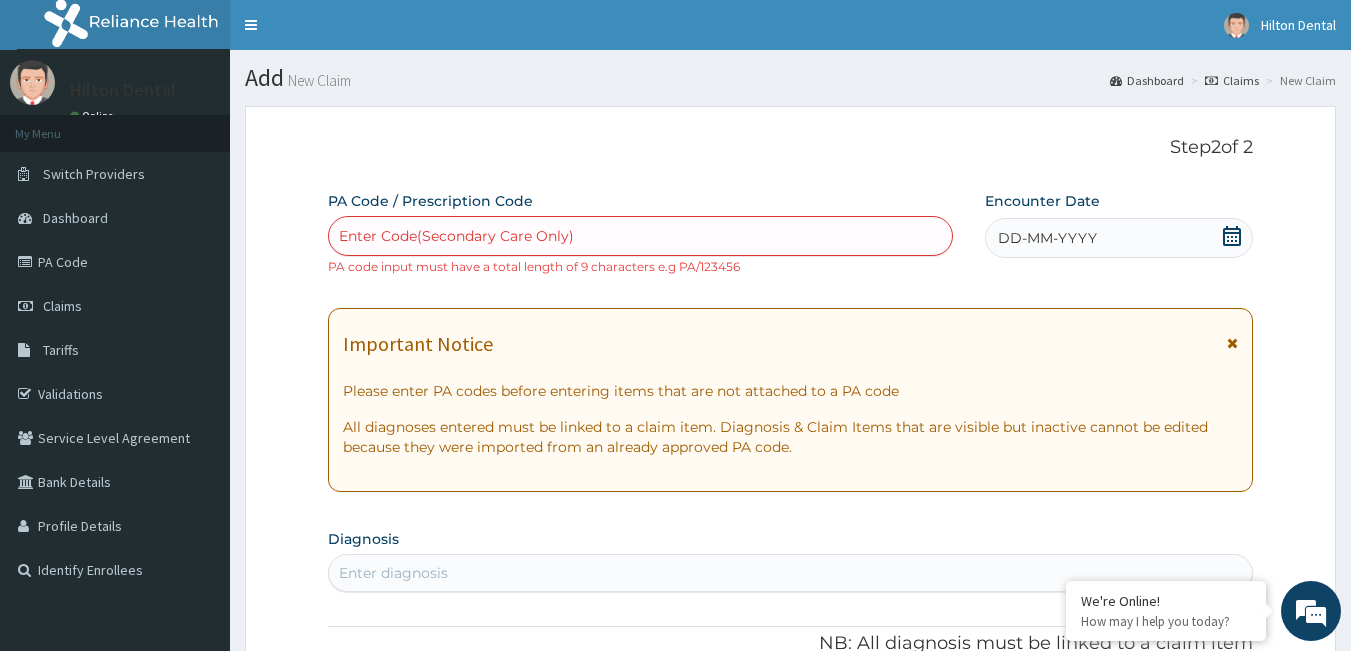 scroll, scrollTop: 0, scrollLeft: 0, axis: both 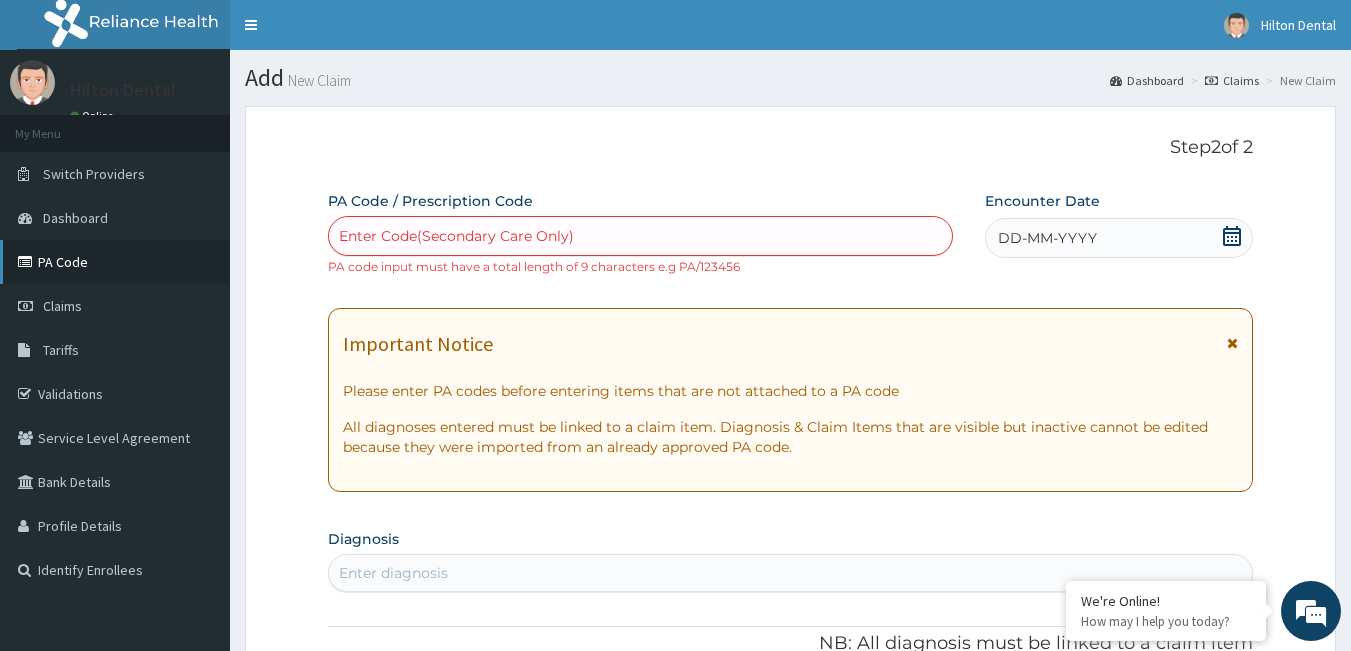 click on "PA Code" at bounding box center (115, 262) 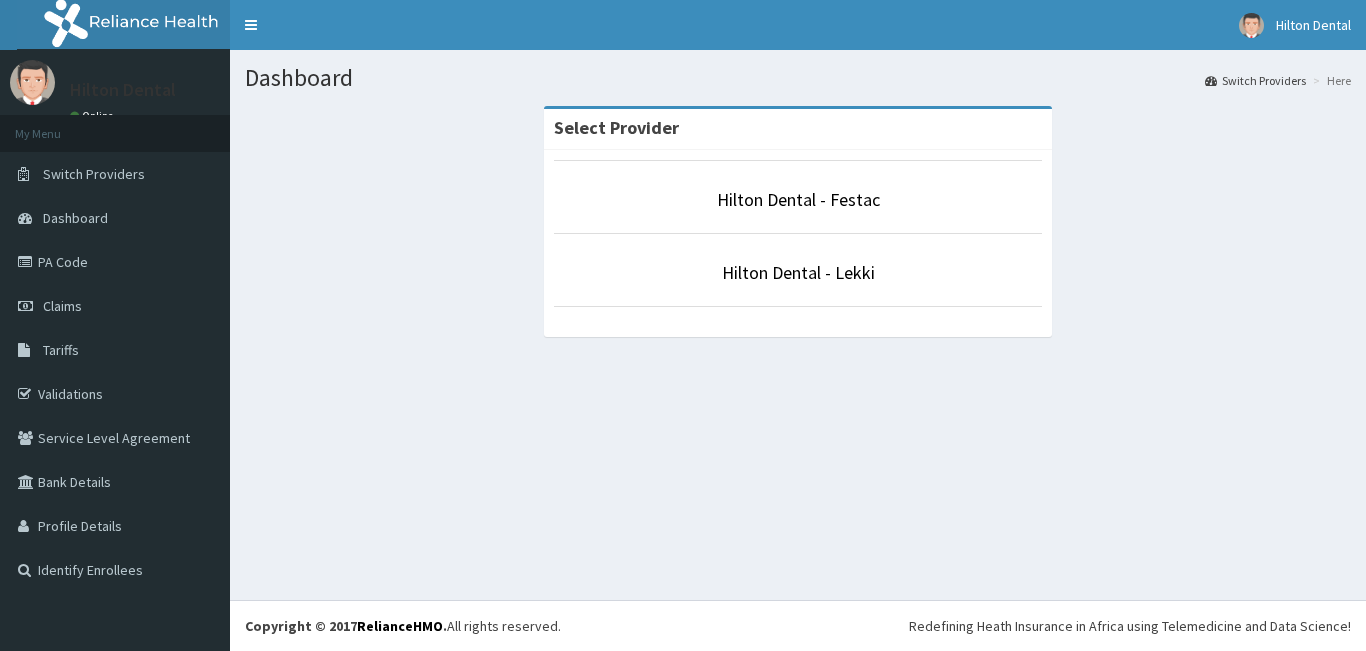 scroll, scrollTop: 0, scrollLeft: 0, axis: both 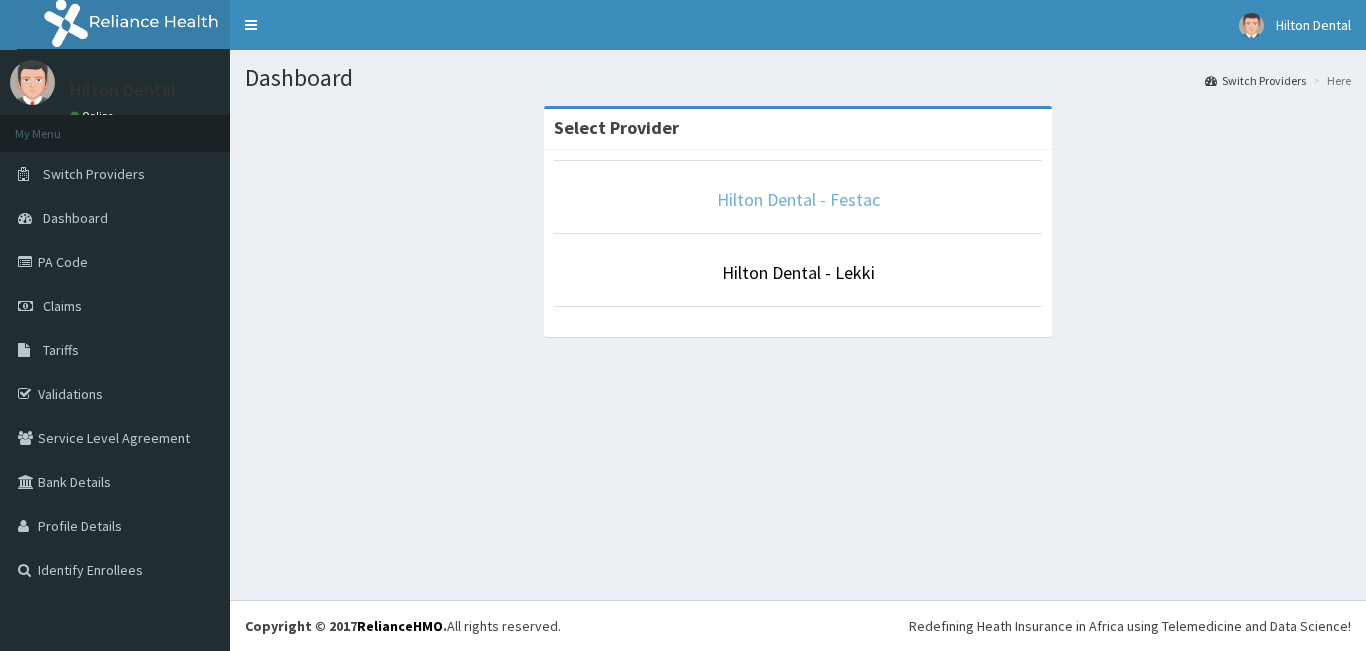 click on "Hilton Dental - Festac" at bounding box center (798, 197) 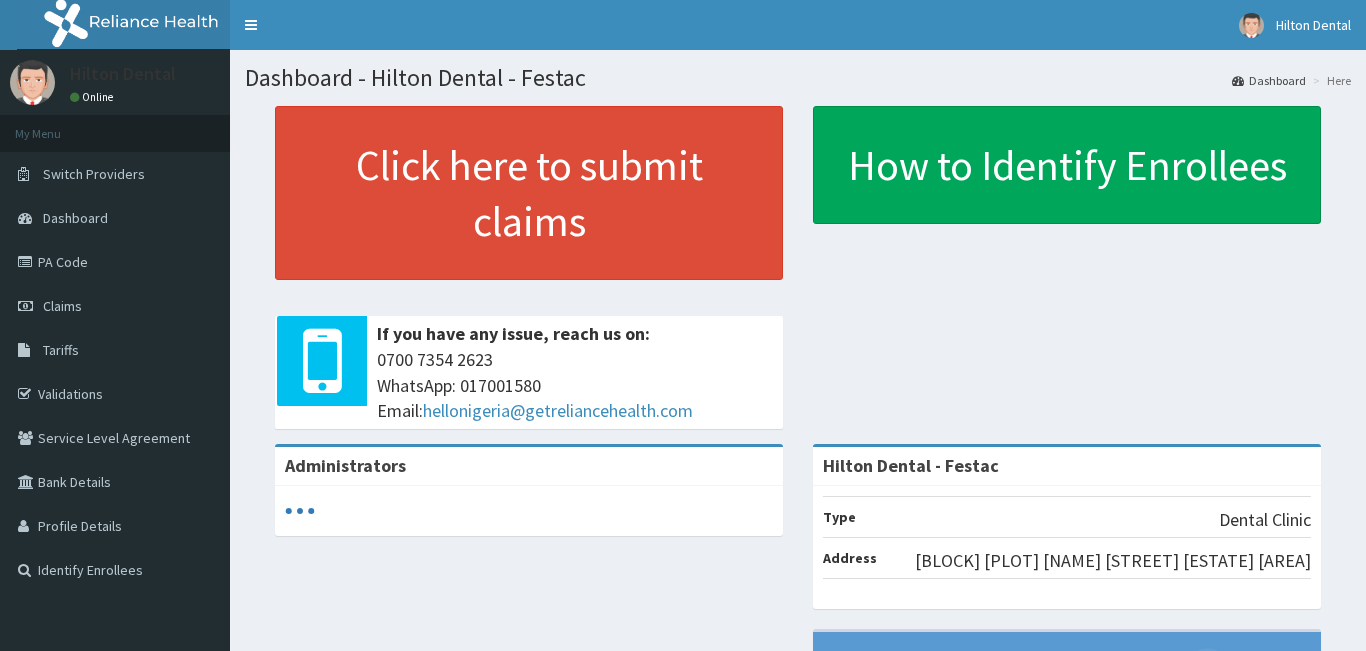 scroll, scrollTop: 0, scrollLeft: 0, axis: both 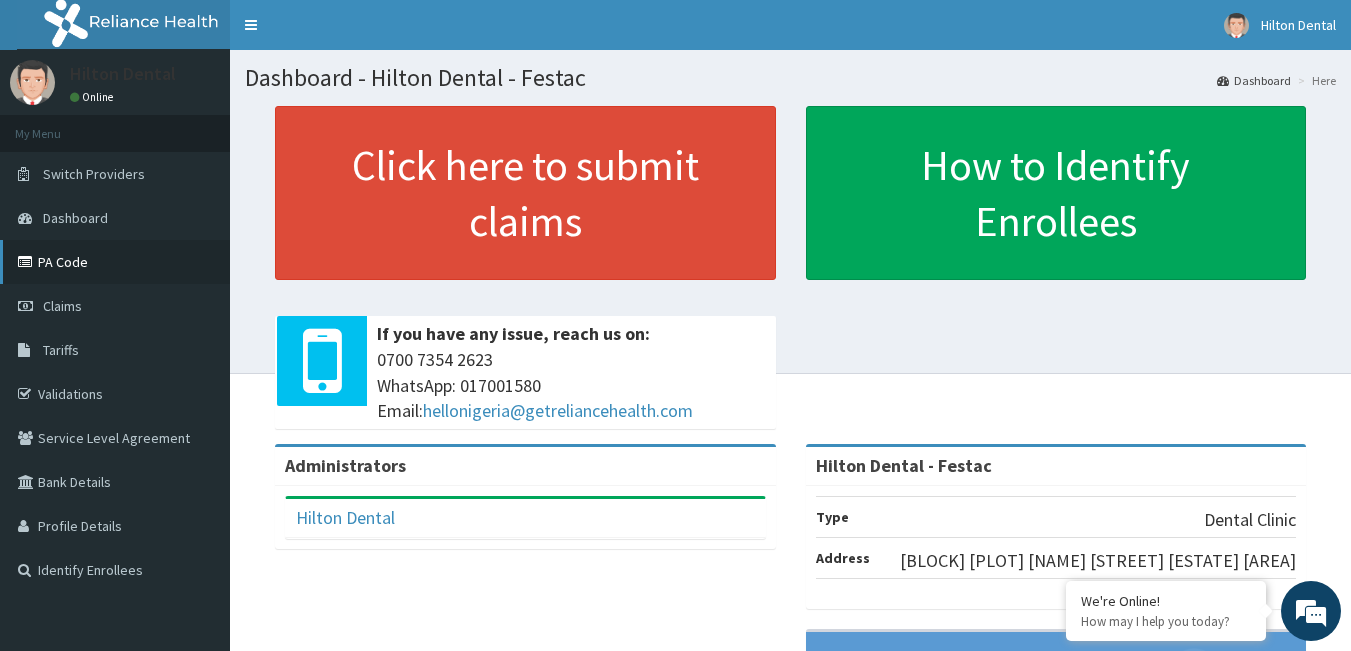 click on "PA Code" at bounding box center (115, 262) 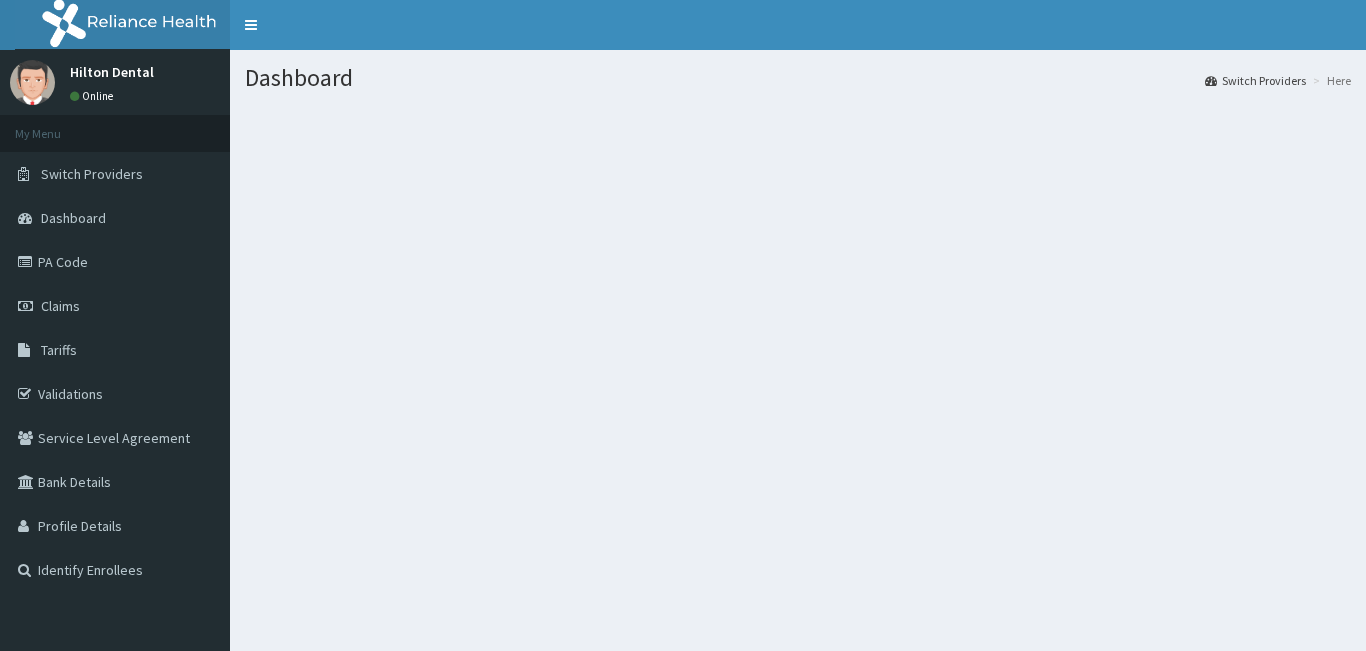 scroll, scrollTop: 0, scrollLeft: 0, axis: both 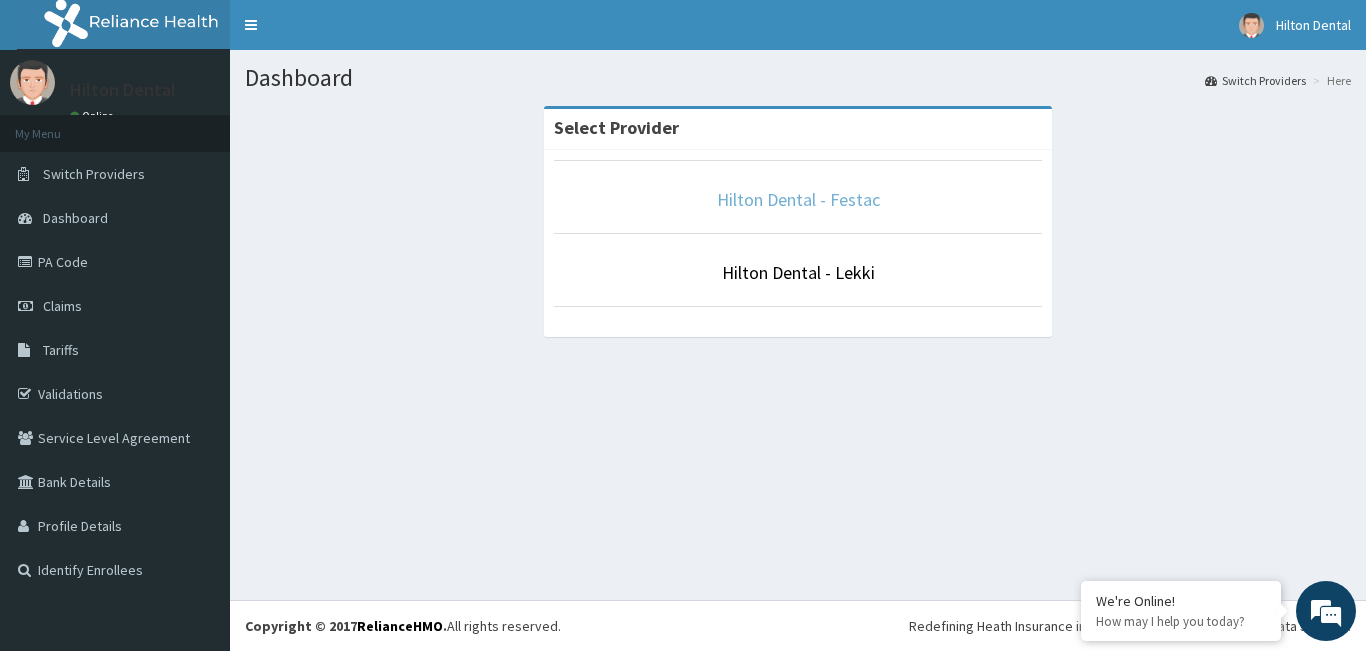click on "Hilton Dental - Festac" at bounding box center (798, 199) 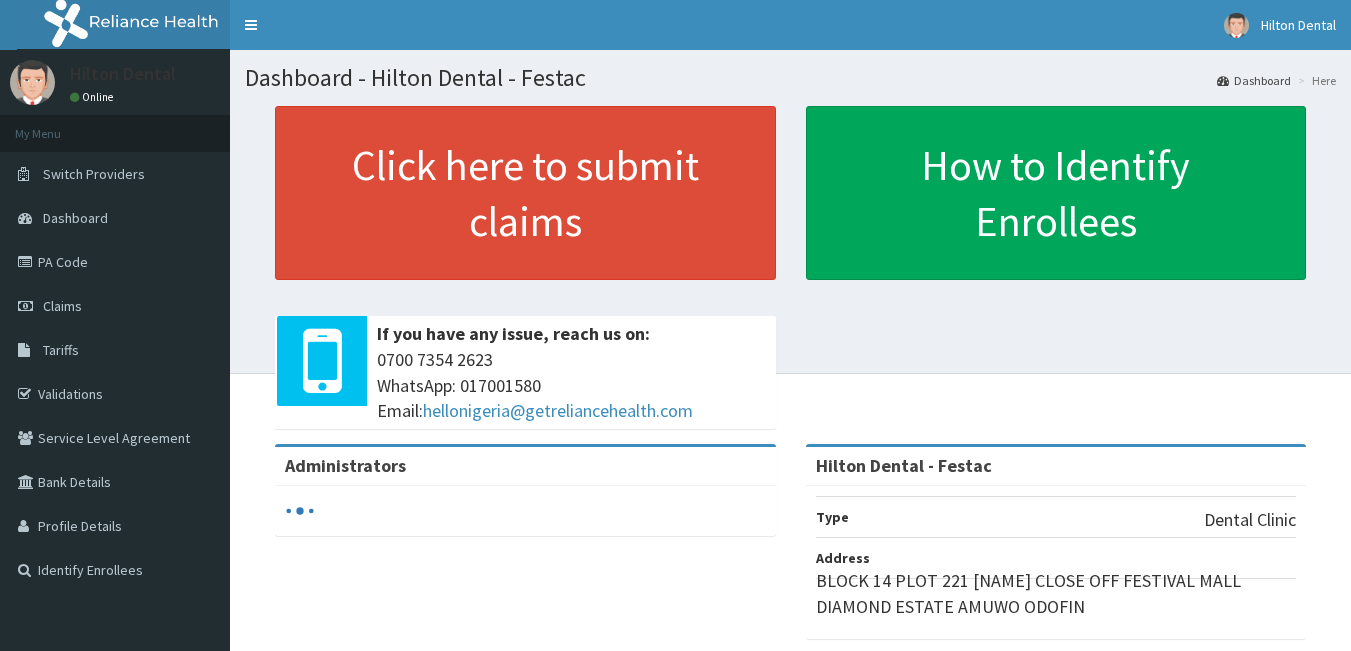 scroll, scrollTop: 0, scrollLeft: 0, axis: both 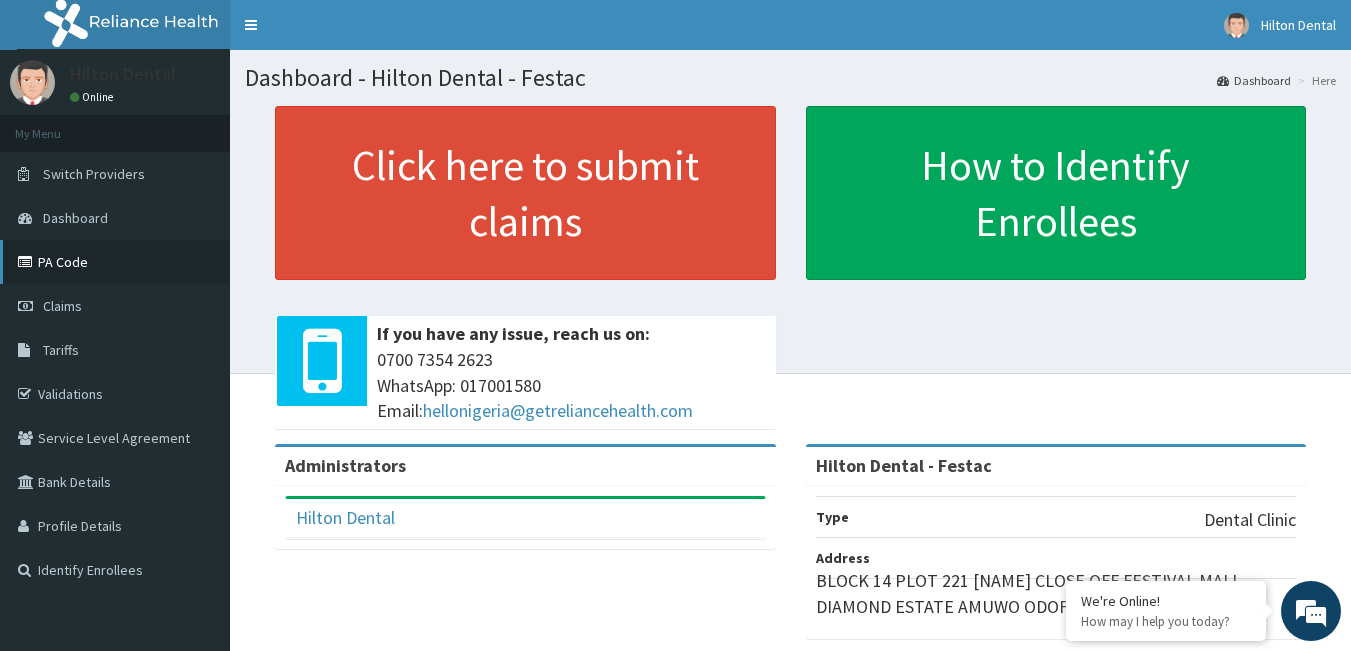 click on "PA Code" at bounding box center (115, 262) 